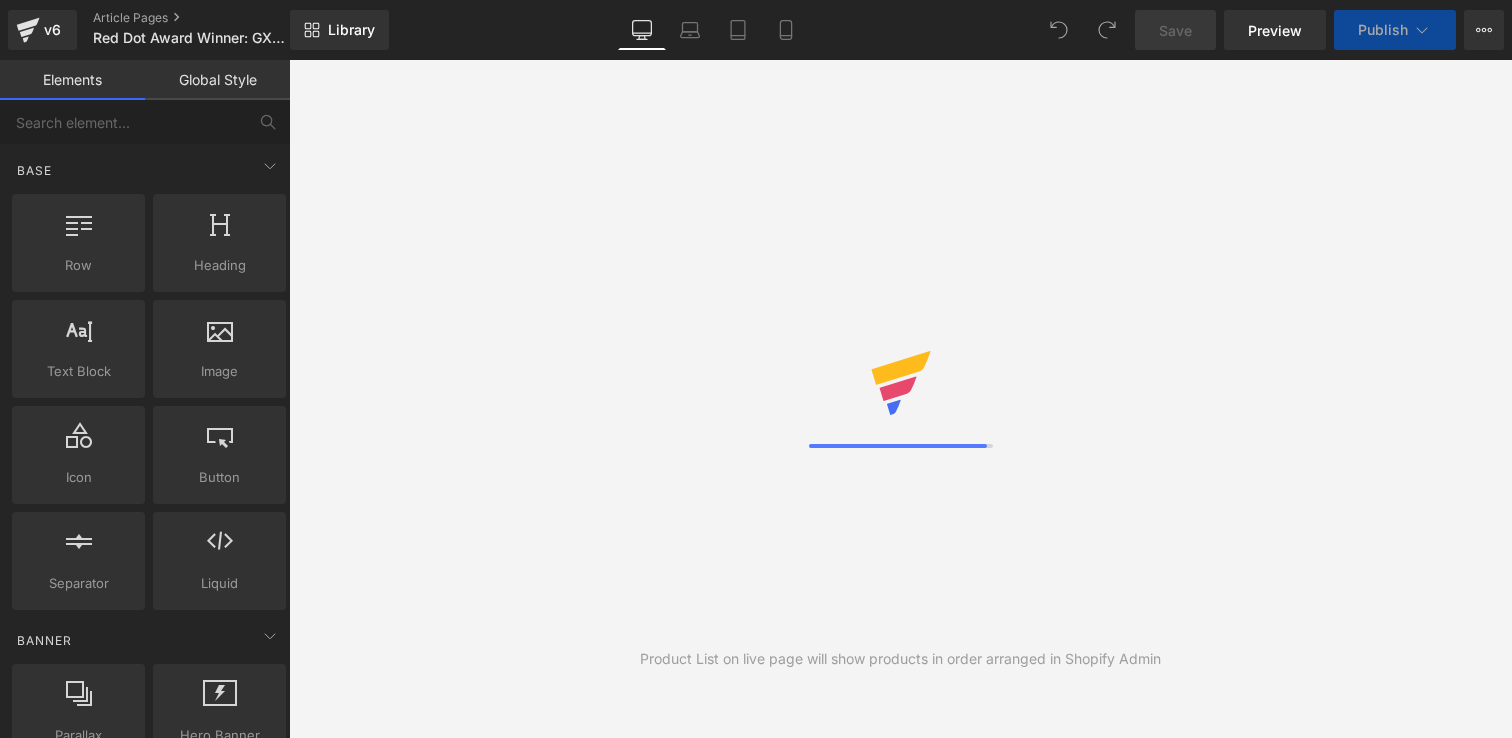 scroll, scrollTop: 0, scrollLeft: 0, axis: both 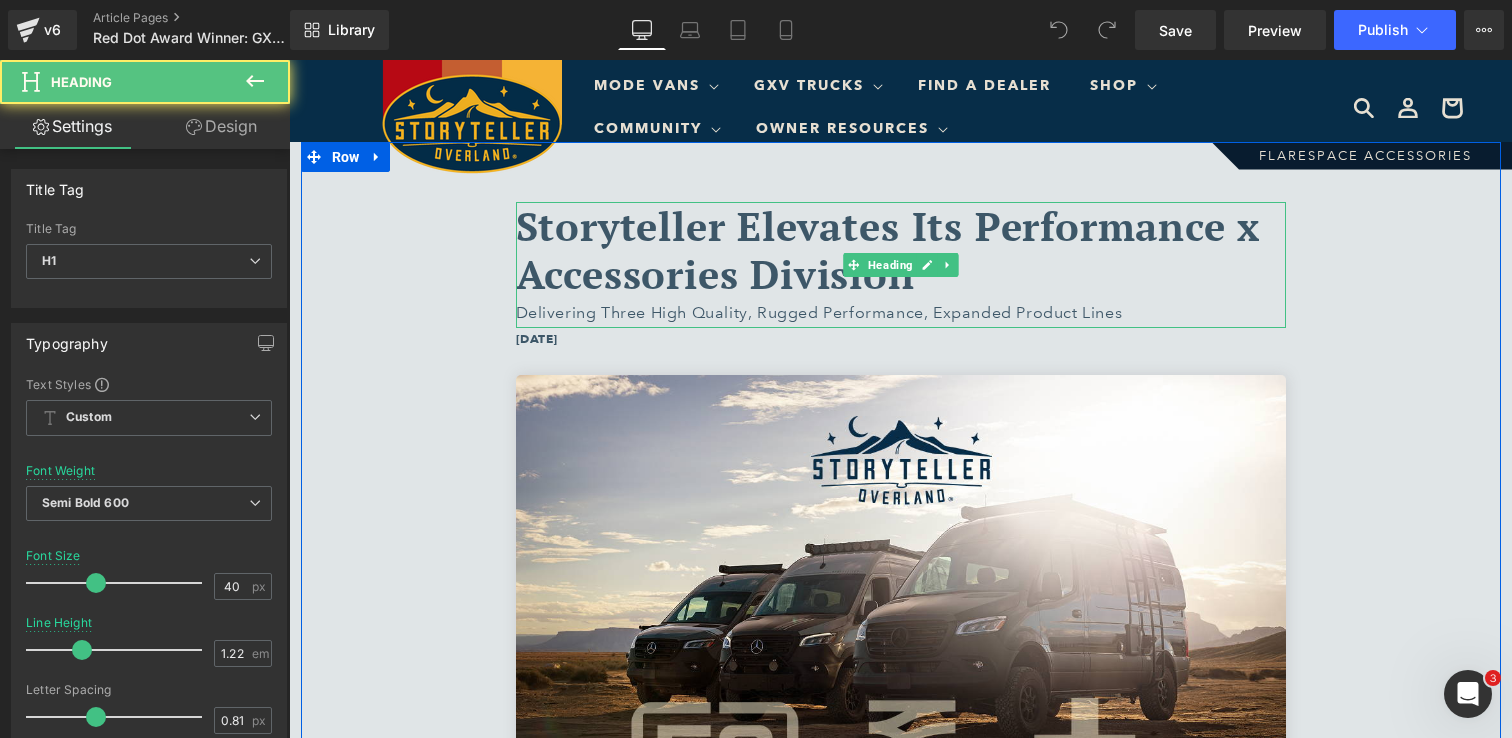 click on "Storyteller Elevates Its Performance x Accessories Division" at bounding box center [888, 250] 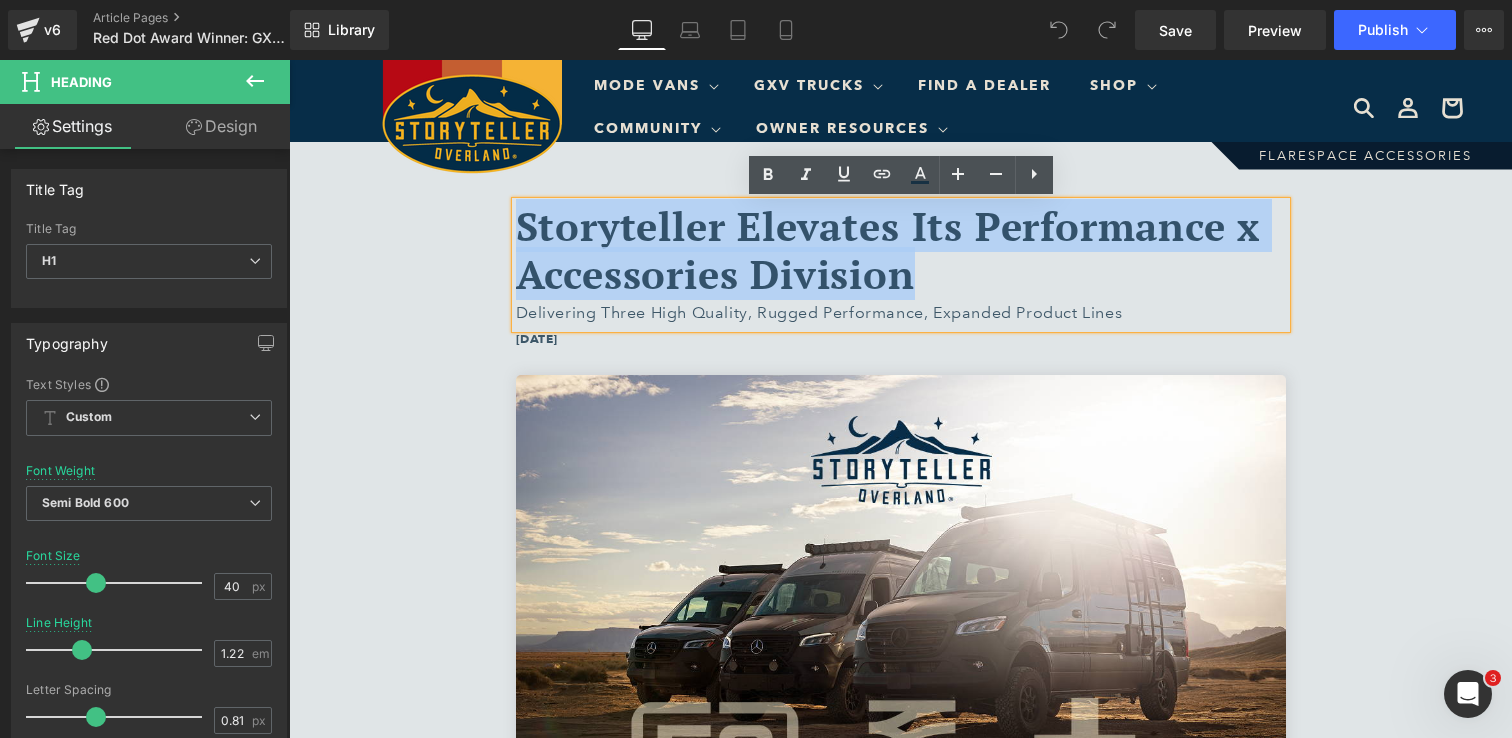 drag, startPoint x: 933, startPoint y: 274, endPoint x: 517, endPoint y: 234, distance: 417.91864 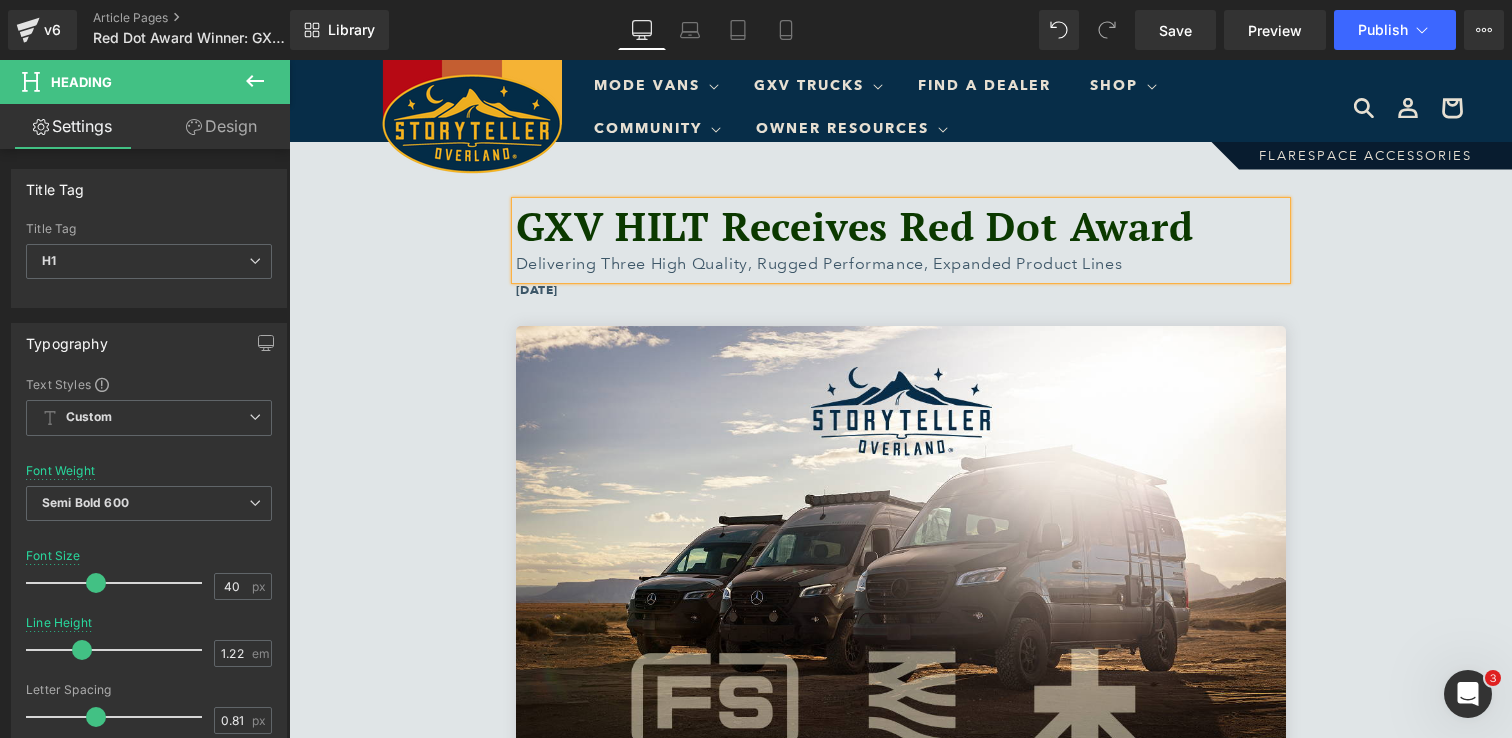 click on "Delivering Three High Quality, Rugged Performance, Expanded Product Lines" at bounding box center (901, 264) 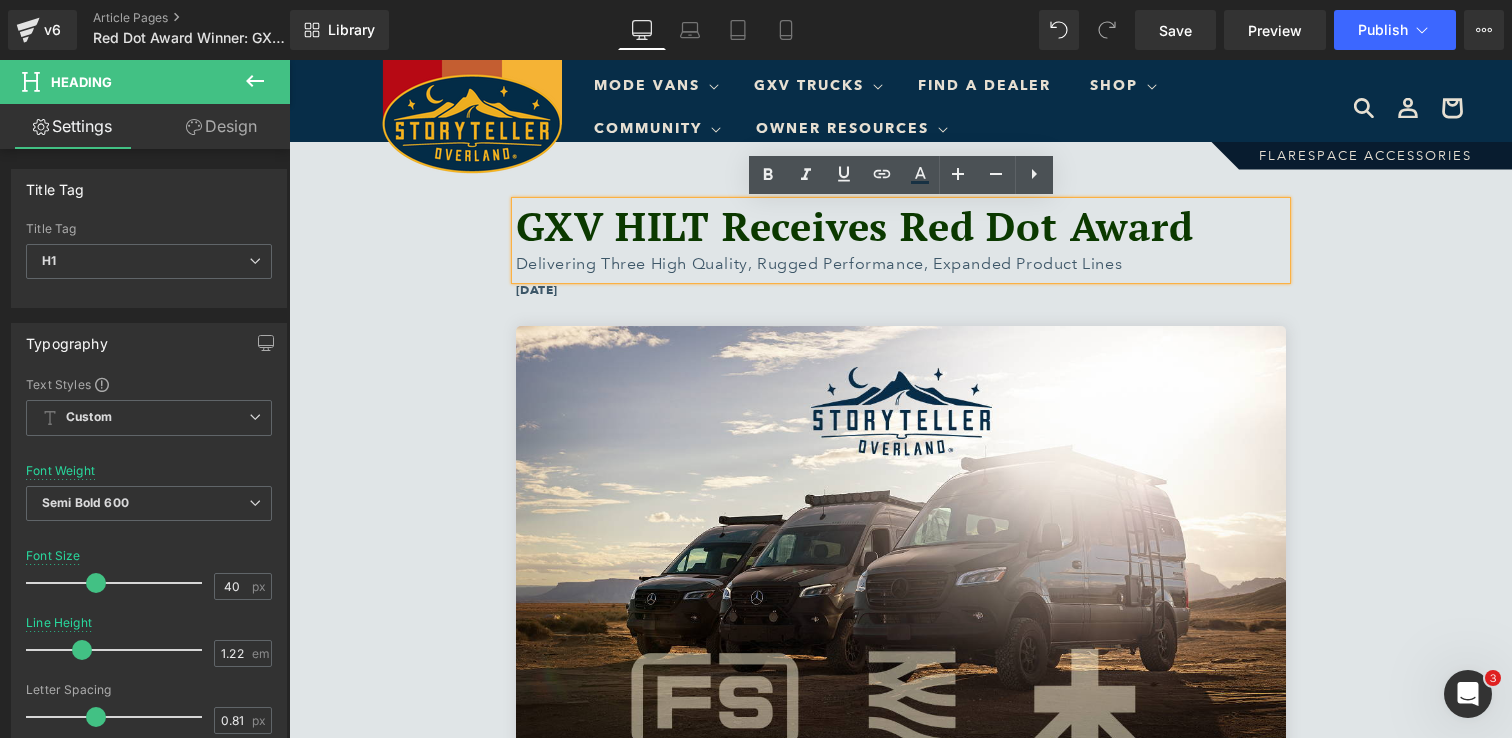 click on "Delivering Three High Quality, Rugged Performance, Expanded Product Lines" at bounding box center [901, 264] 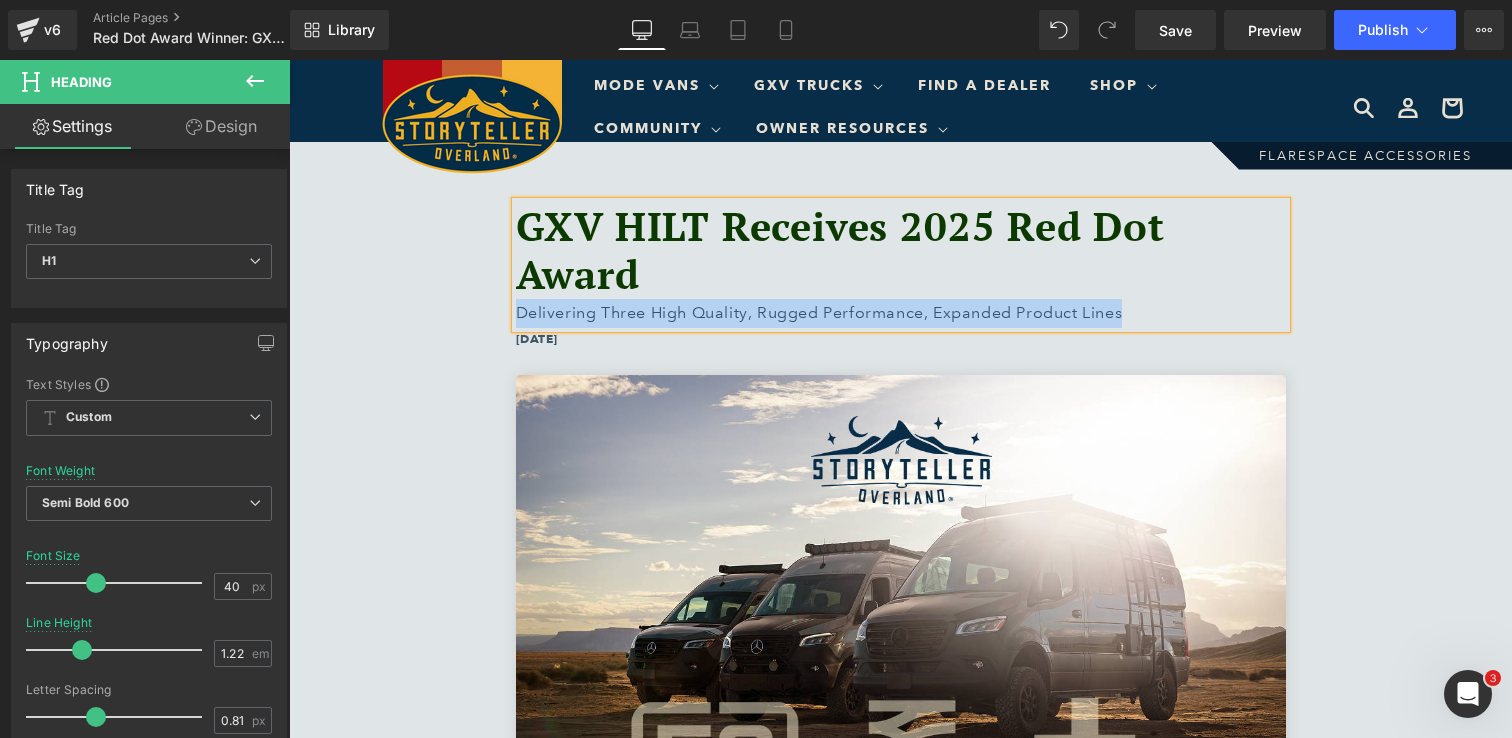 drag, startPoint x: 1131, startPoint y: 314, endPoint x: 517, endPoint y: 318, distance: 614.013 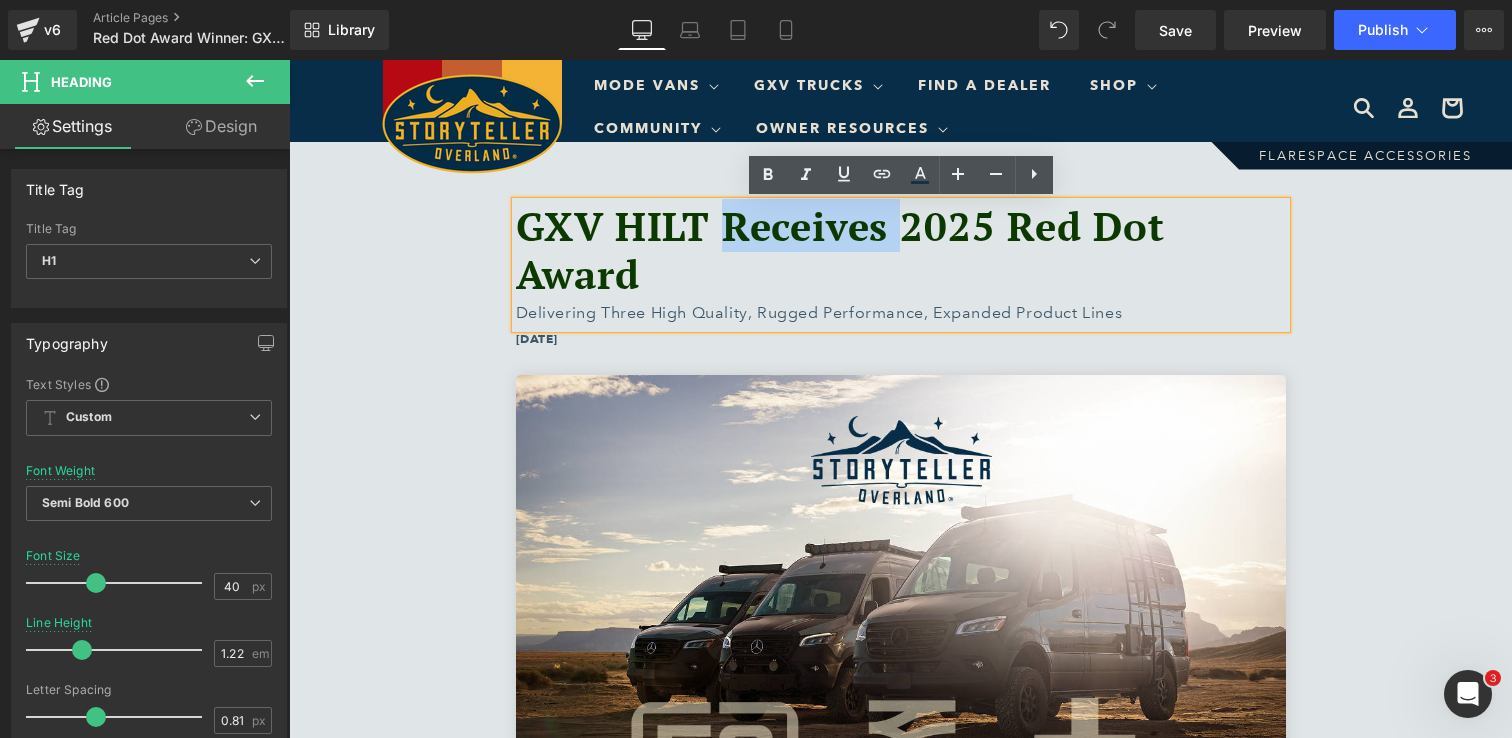 drag, startPoint x: 898, startPoint y: 239, endPoint x: 735, endPoint y: 239, distance: 163 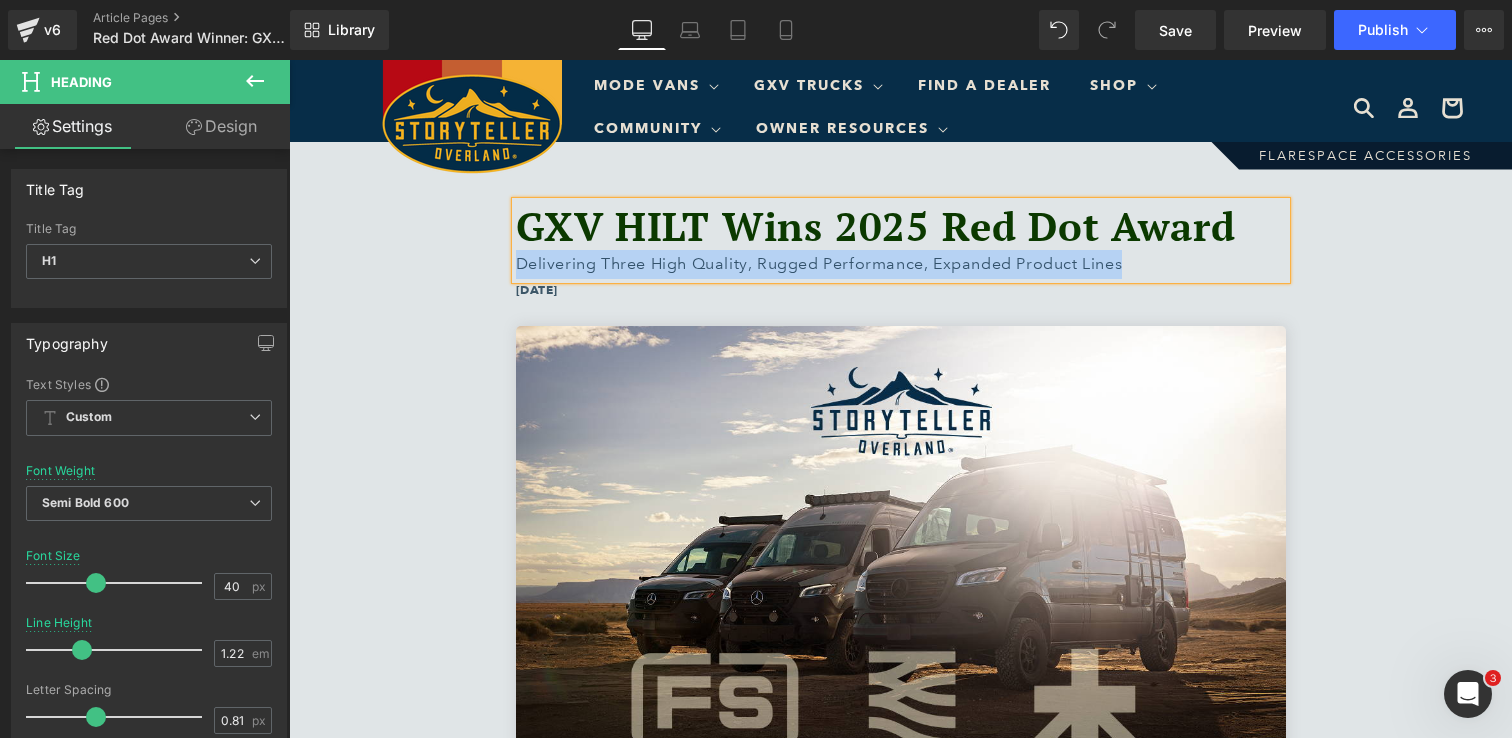 drag, startPoint x: 1128, startPoint y: 266, endPoint x: 519, endPoint y: 263, distance: 609.0074 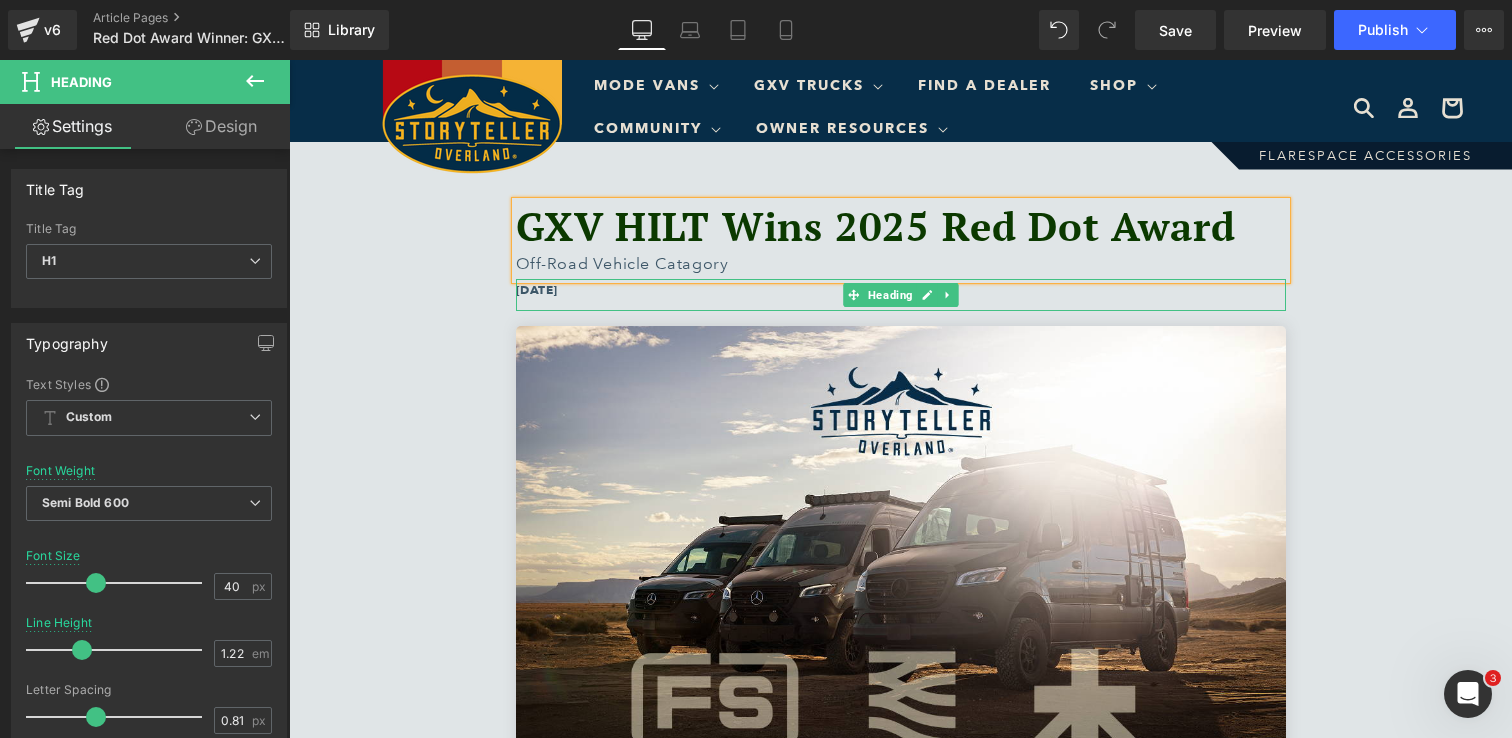 click on "[DATE]" at bounding box center [901, 290] 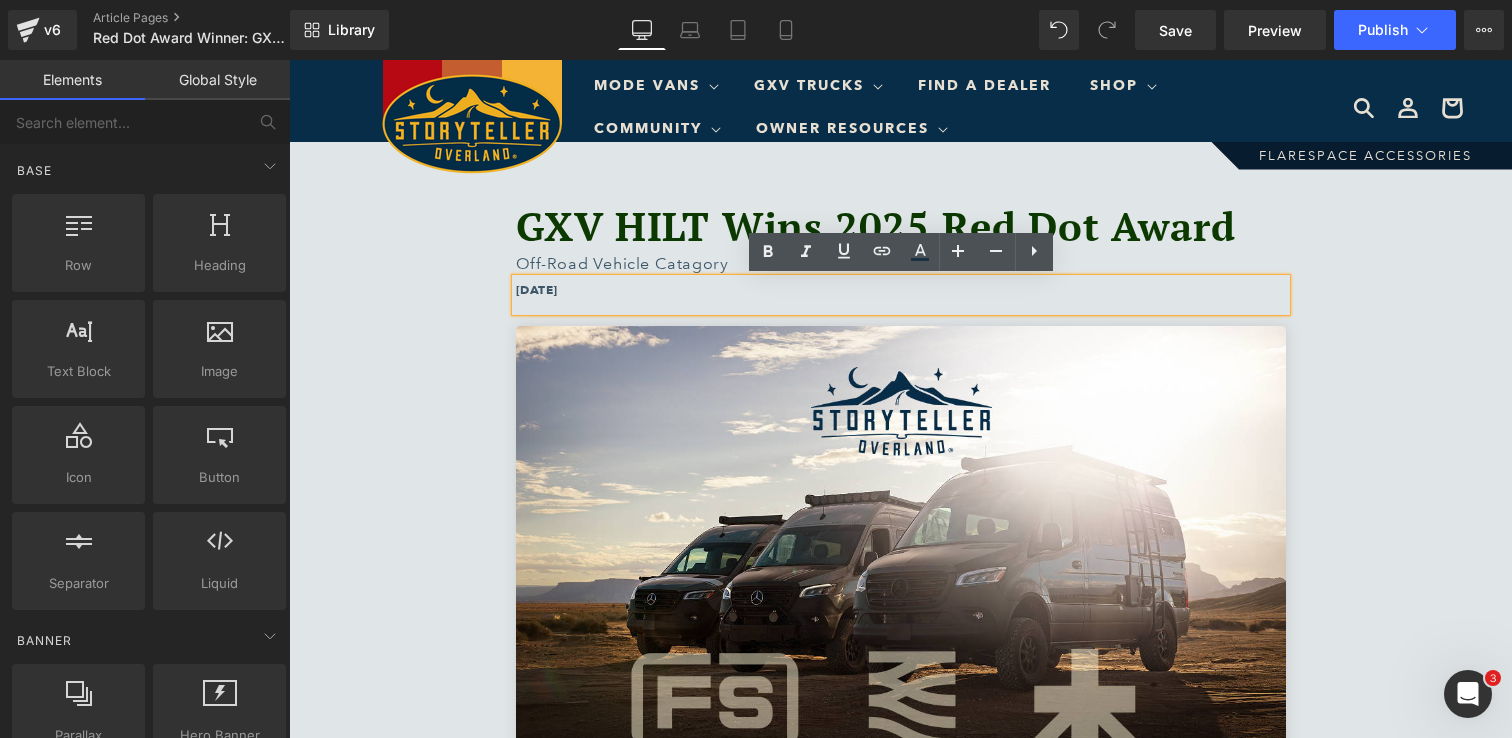 click on "GXV HILT Wins 2025 Red Dot Award Off-Road Vehicle Catagory Heading         [DATE] Heading         Image         [GEOGRAPHIC_DATA], [US_STATE] - July x, 2025 -  Storyteller, the leading adventure vehicle lifestyle company, is expanding its Performance x Accessories division. These product lines are designed and built by adventure seekers for adventure seekers. Storyteller Performance x Accessories proudly features three product line brands: Flarespace, EVICTUS and nVader.  Text Block         Image         Image         Image         Row         Flarespace Text Block         EVICTUS Text Block         nVader Text Block         Text Block         Text Block         Image         Row         Storyteller Performance x Accessories  joins the motorized division,  Storyteller Overland  in the Storyteller Galaxy.   Storyteller Performance x Accessories can be found on  [DOMAIN_NAME] . Text Block         Row         Text Block         Our Latest Stories Text Block" at bounding box center [900, 1834] 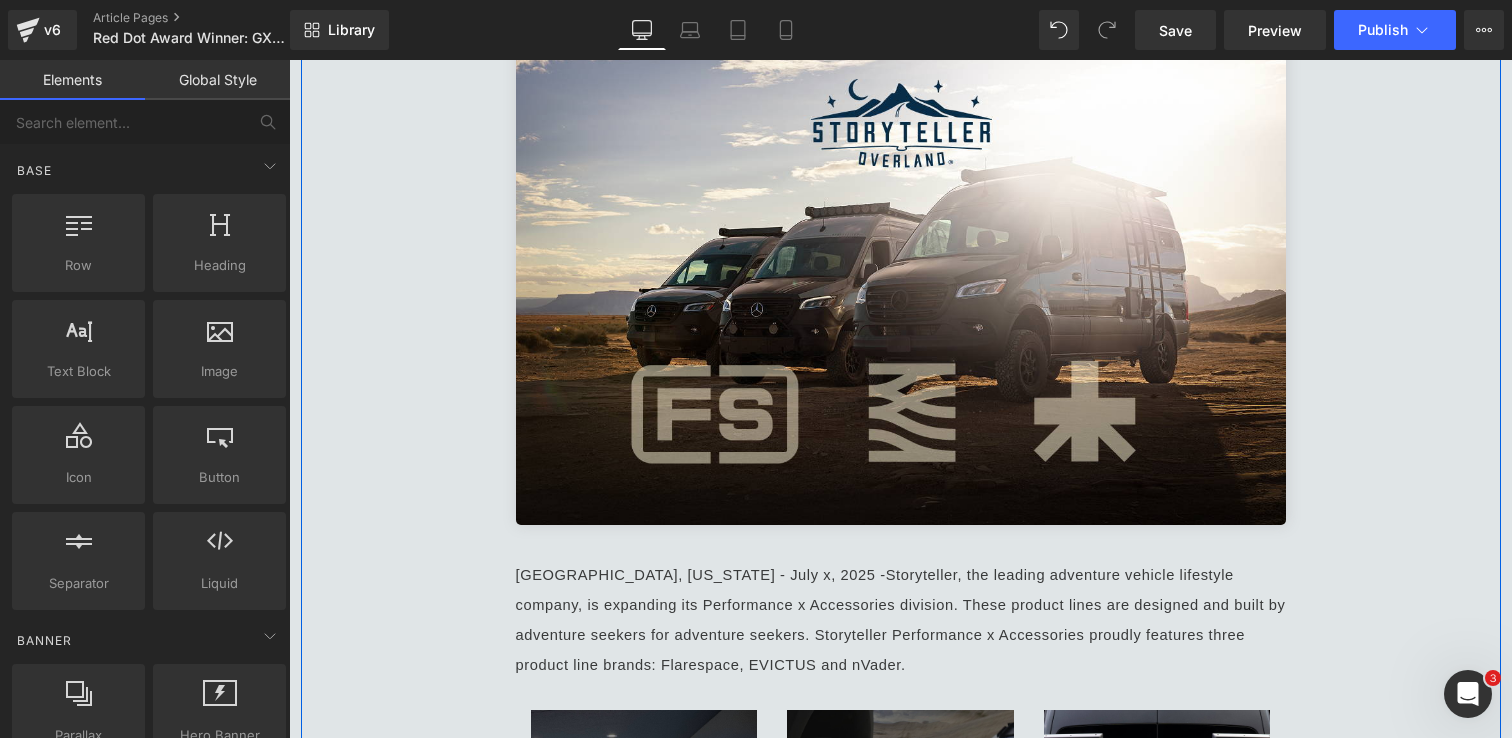 scroll, scrollTop: 354, scrollLeft: 0, axis: vertical 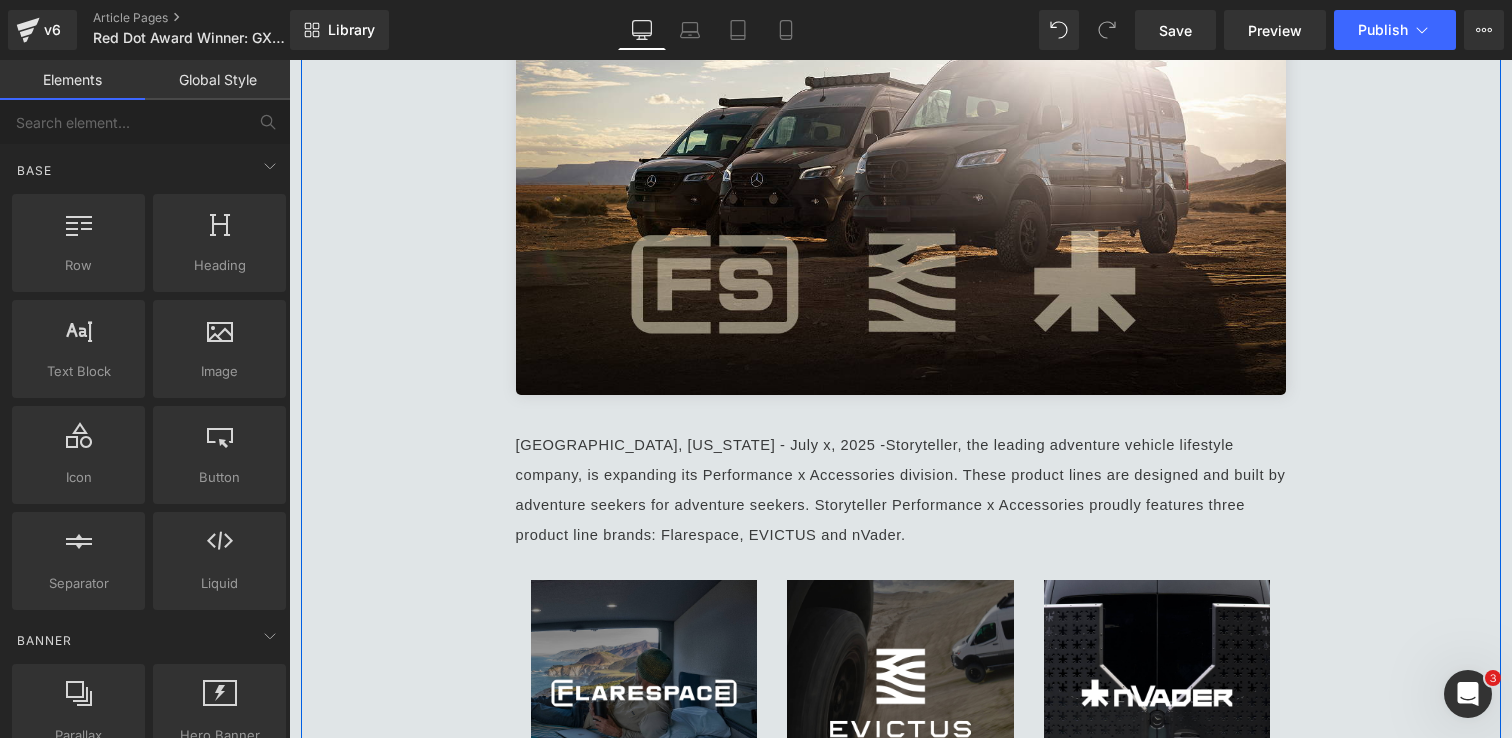 click on "[GEOGRAPHIC_DATA], [US_STATE] - July x, 2025 -  Storyteller, the leading adventure vehicle lifestyle company, is expanding its Performance x Accessories division. These product lines are designed and built by adventure seekers for adventure seekers. Storyteller Performance x Accessories proudly features three product line brands: Flarespace, EVICTUS and nVader." at bounding box center (901, 489) 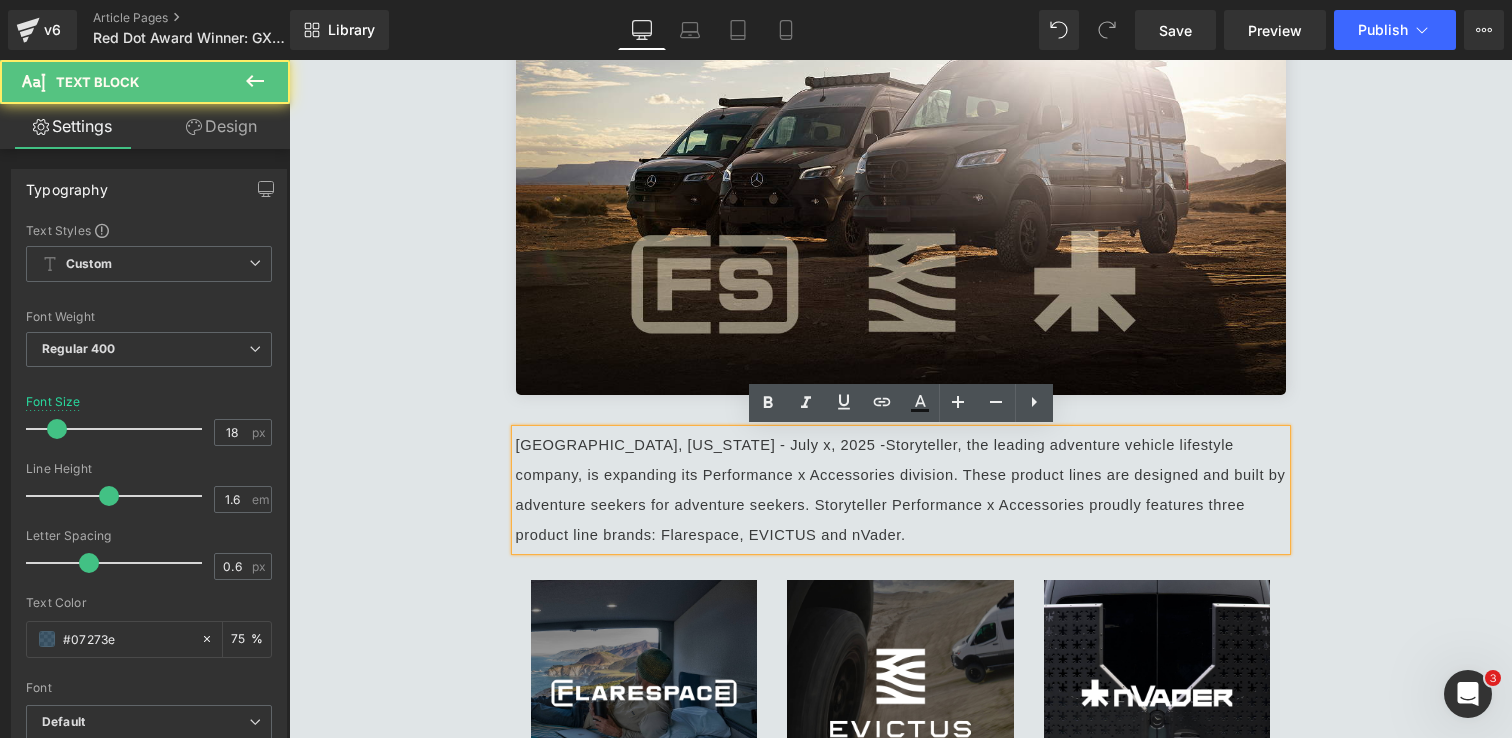 click on "[GEOGRAPHIC_DATA], [US_STATE] - July x, 2025 -  Storyteller, the leading adventure vehicle lifestyle company, is expanding its Performance x Accessories division. These product lines are designed and built by adventure seekers for adventure seekers. Storyteller Performance x Accessories proudly features three product line brands: Flarespace, EVICTUS and nVader." at bounding box center [901, 489] 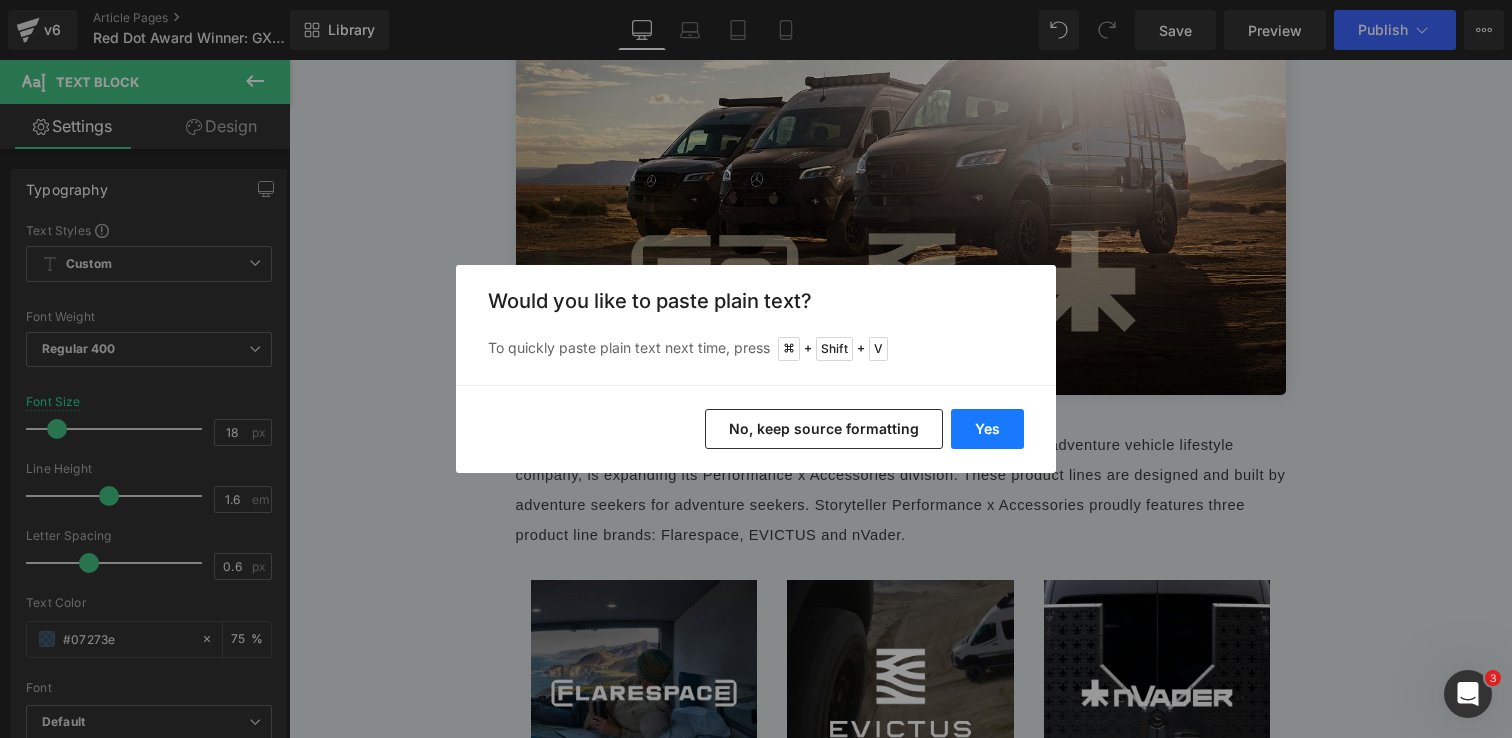 click on "Yes" at bounding box center [987, 429] 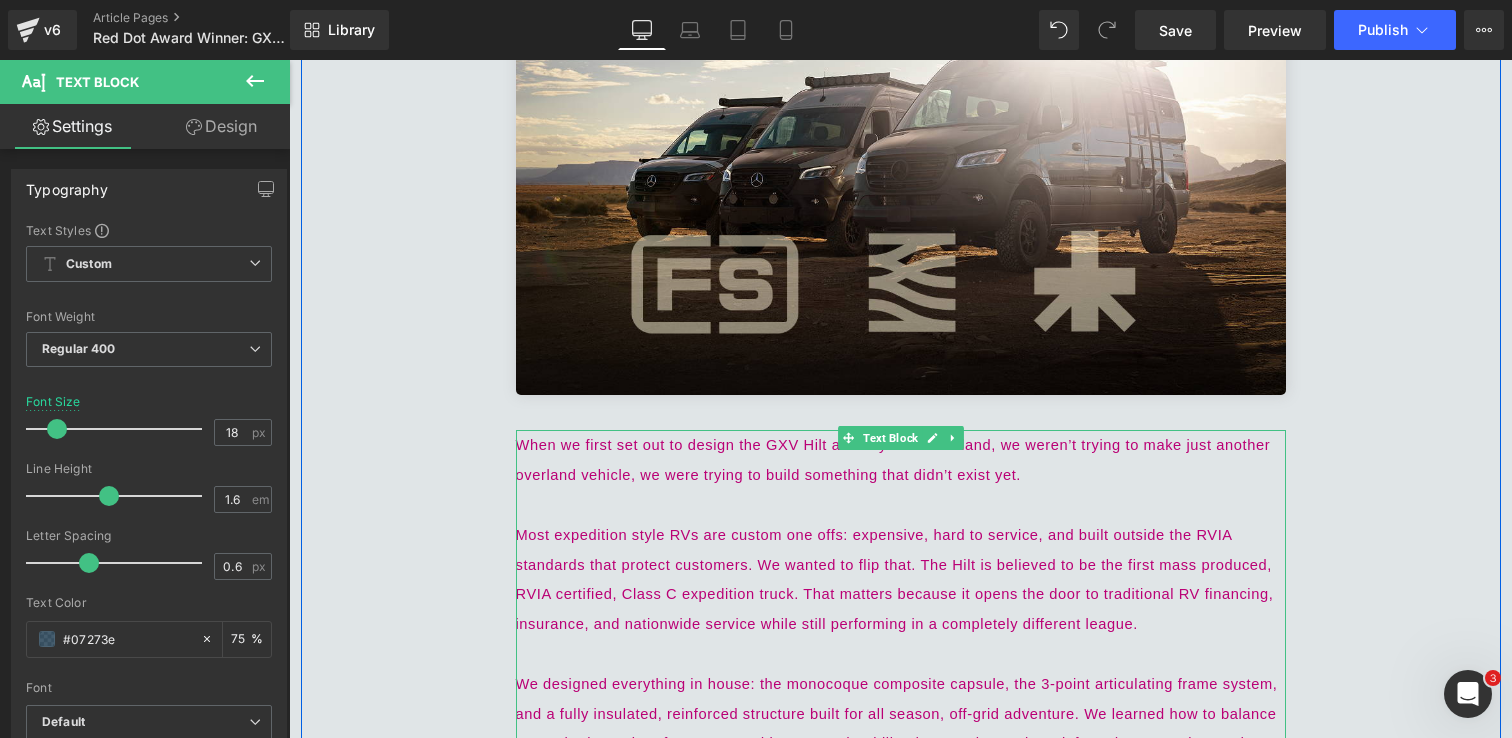click on "Most expedition style RVs are custom one offs: expensive, hard to service, and built outside the RVIA standards that protect customers. We wanted to flip that. The Hilt is believed to be the first mass produced, RVIA certified, Class C expedition truck. That matters because it opens the door to traditional RV financing, insurance, and nationwide service while still performing in a completely different league." at bounding box center [901, 579] 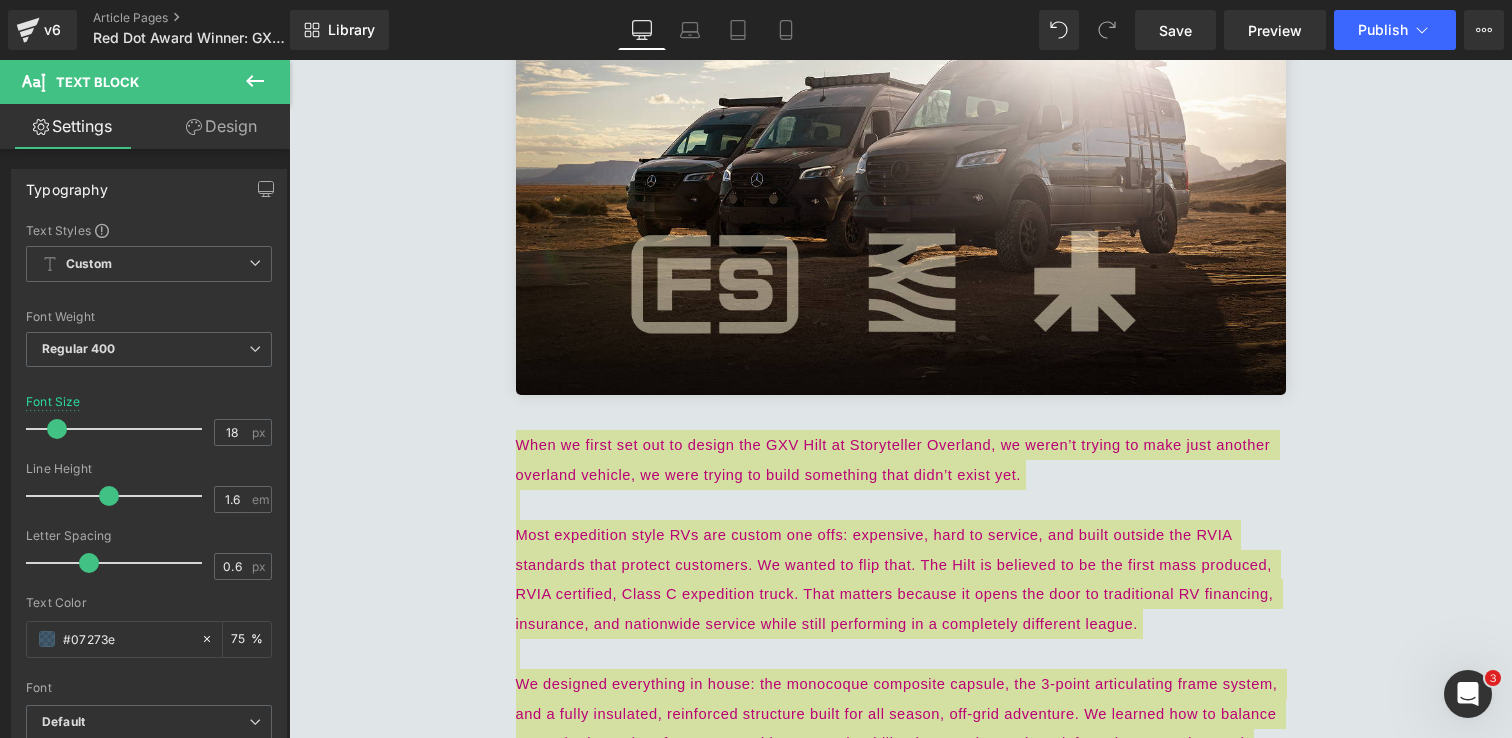 click on "Design" at bounding box center (221, 126) 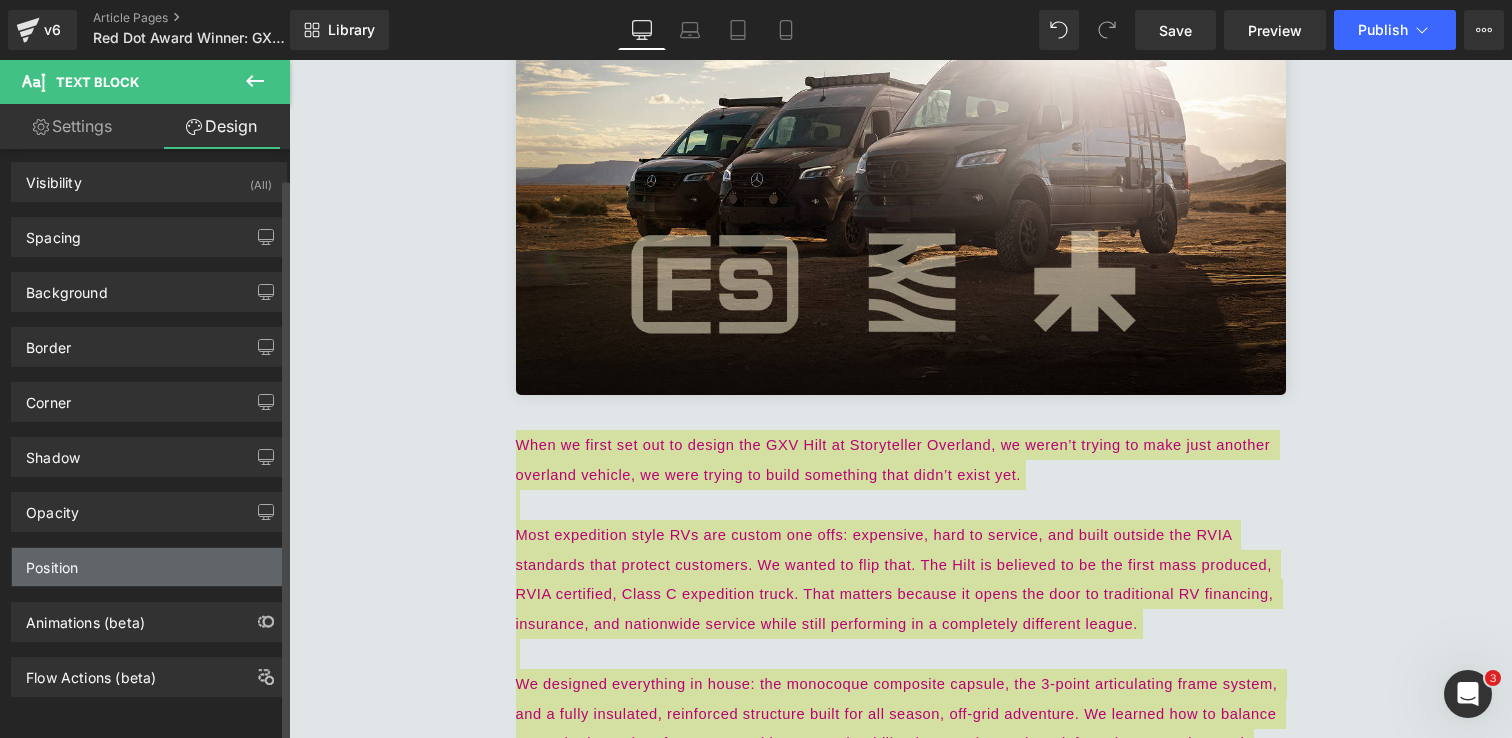 scroll, scrollTop: 23, scrollLeft: 0, axis: vertical 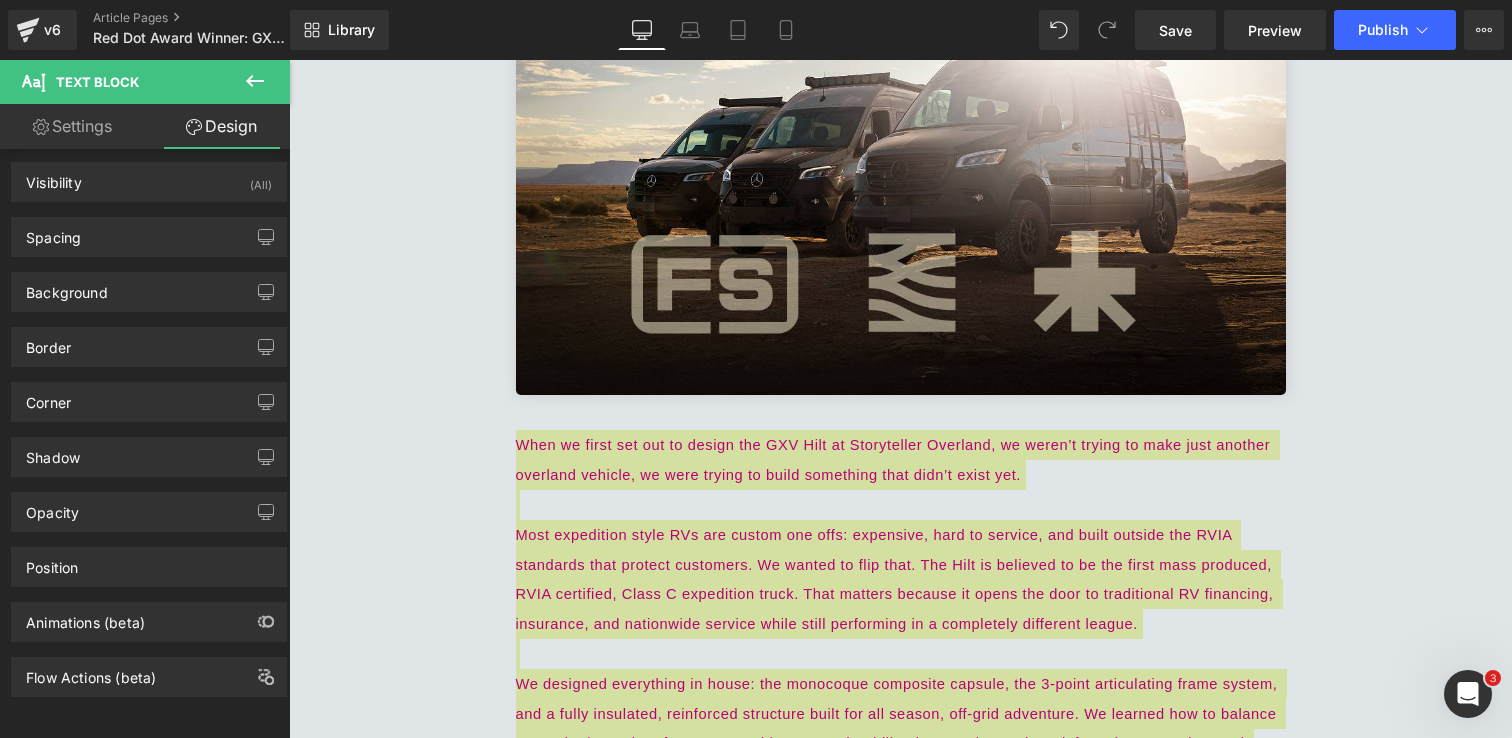 click on "Settings" at bounding box center [72, 126] 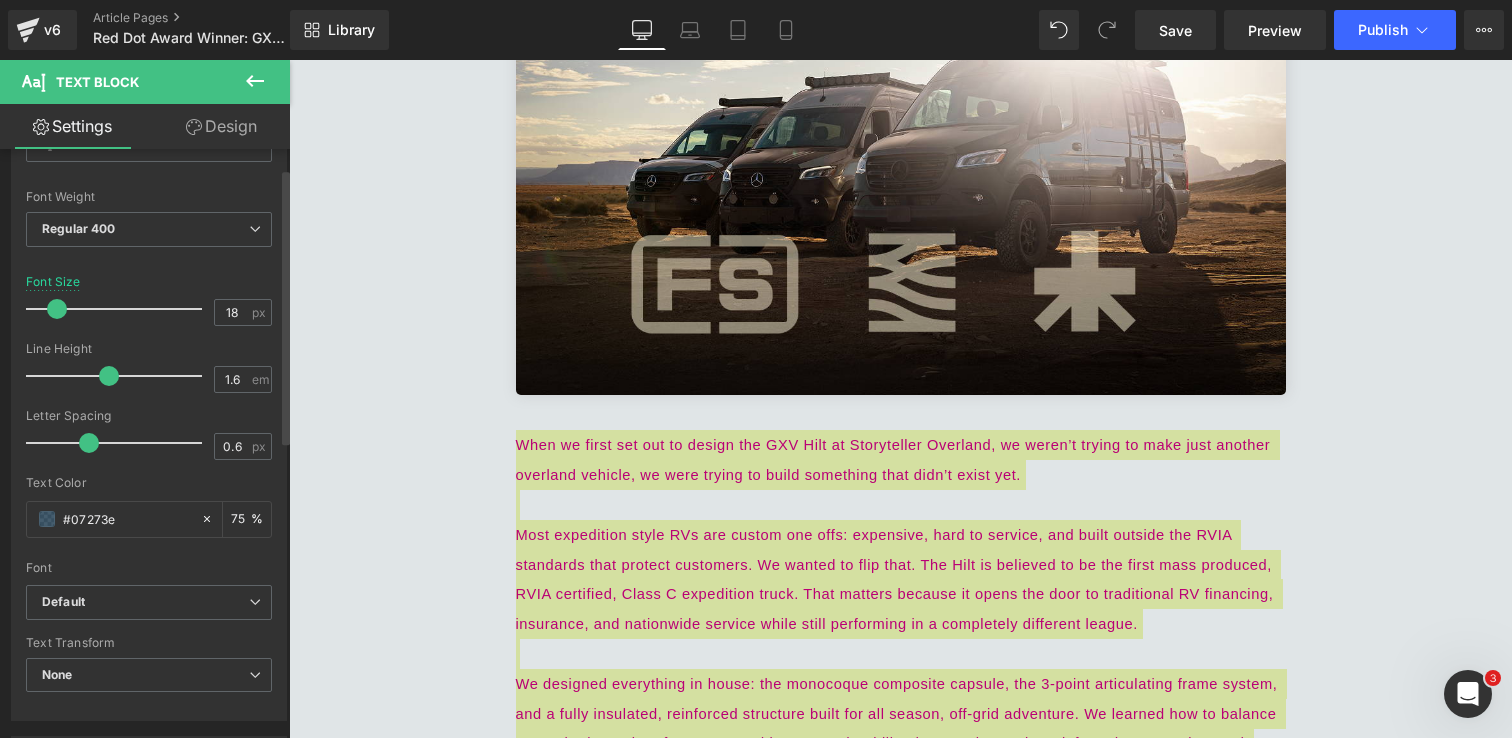 scroll, scrollTop: 277, scrollLeft: 0, axis: vertical 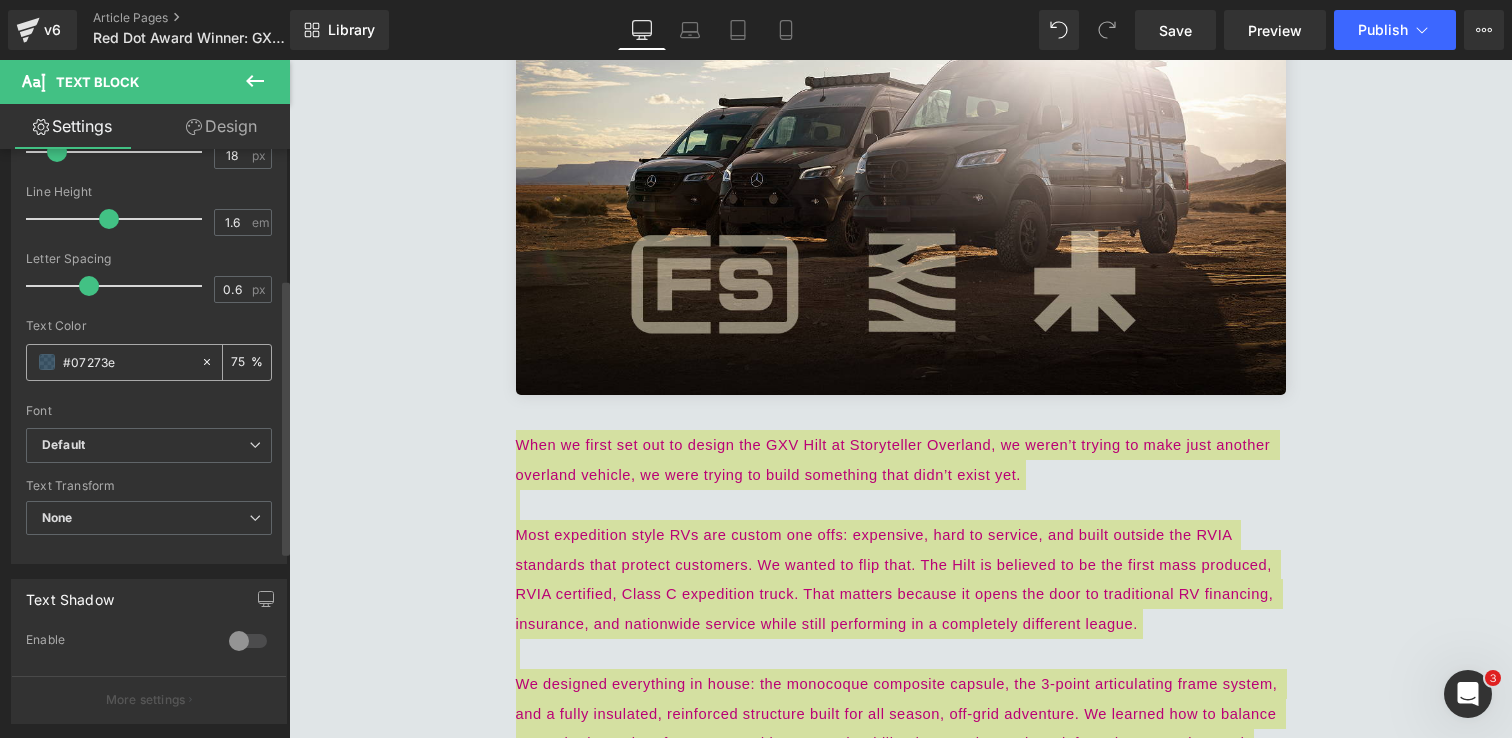 click at bounding box center (47, 362) 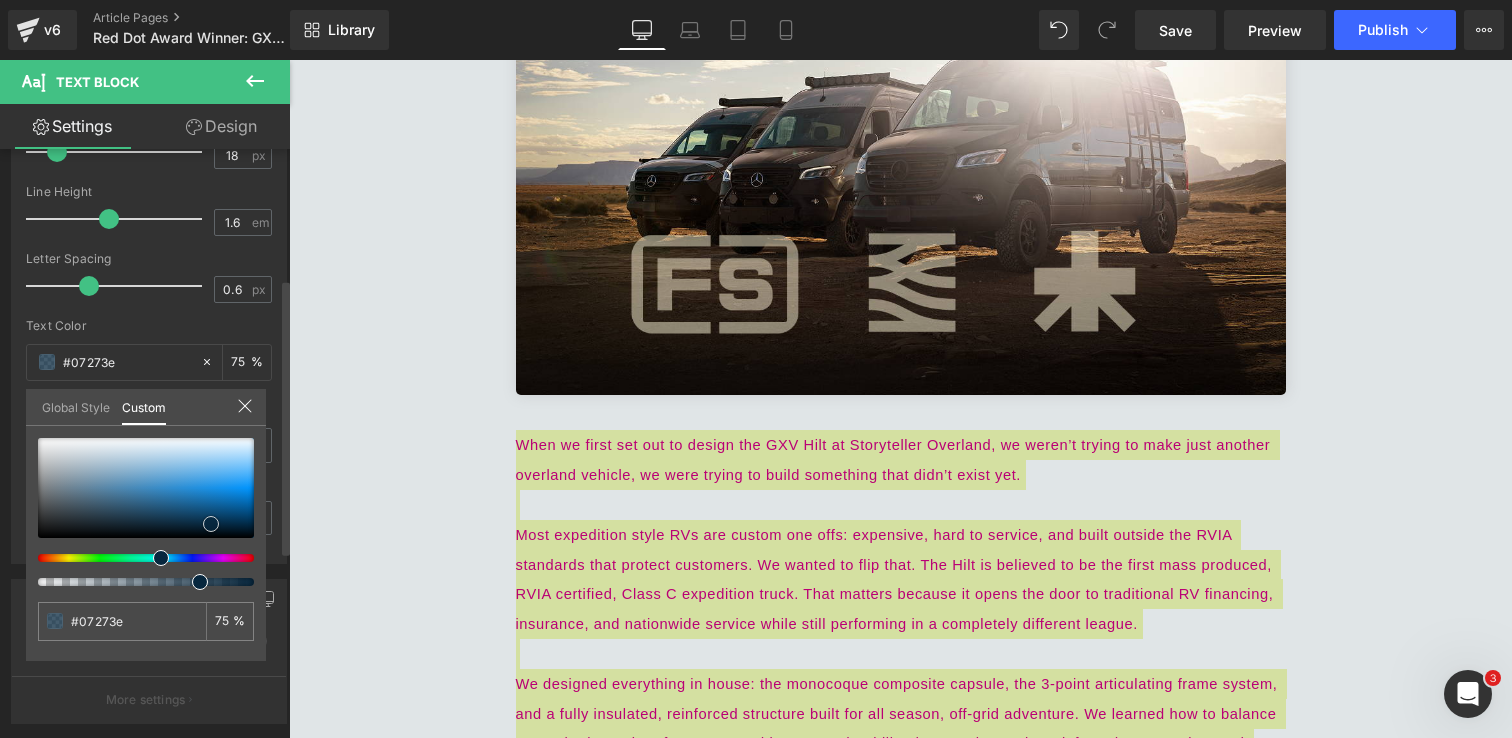 type on "#000205" 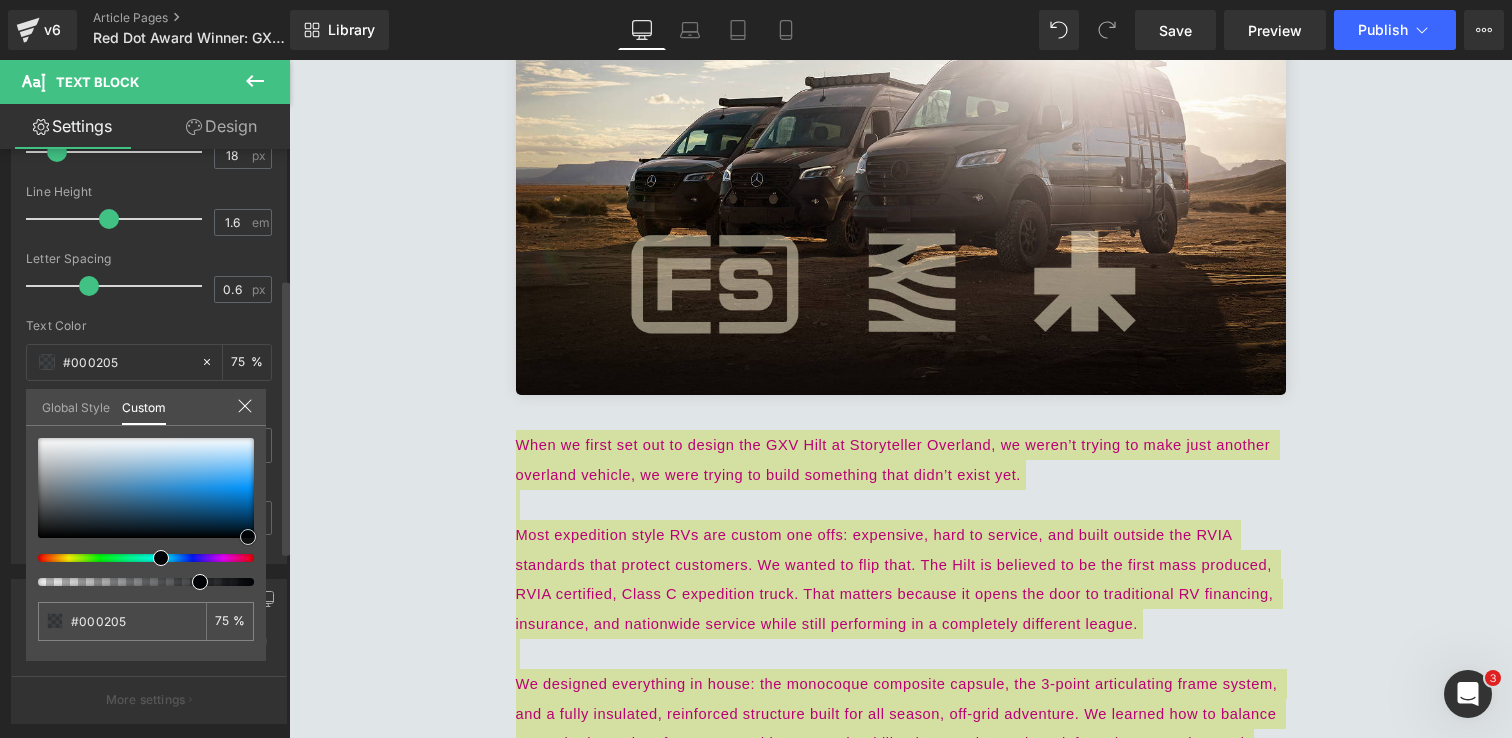 click at bounding box center (146, 488) 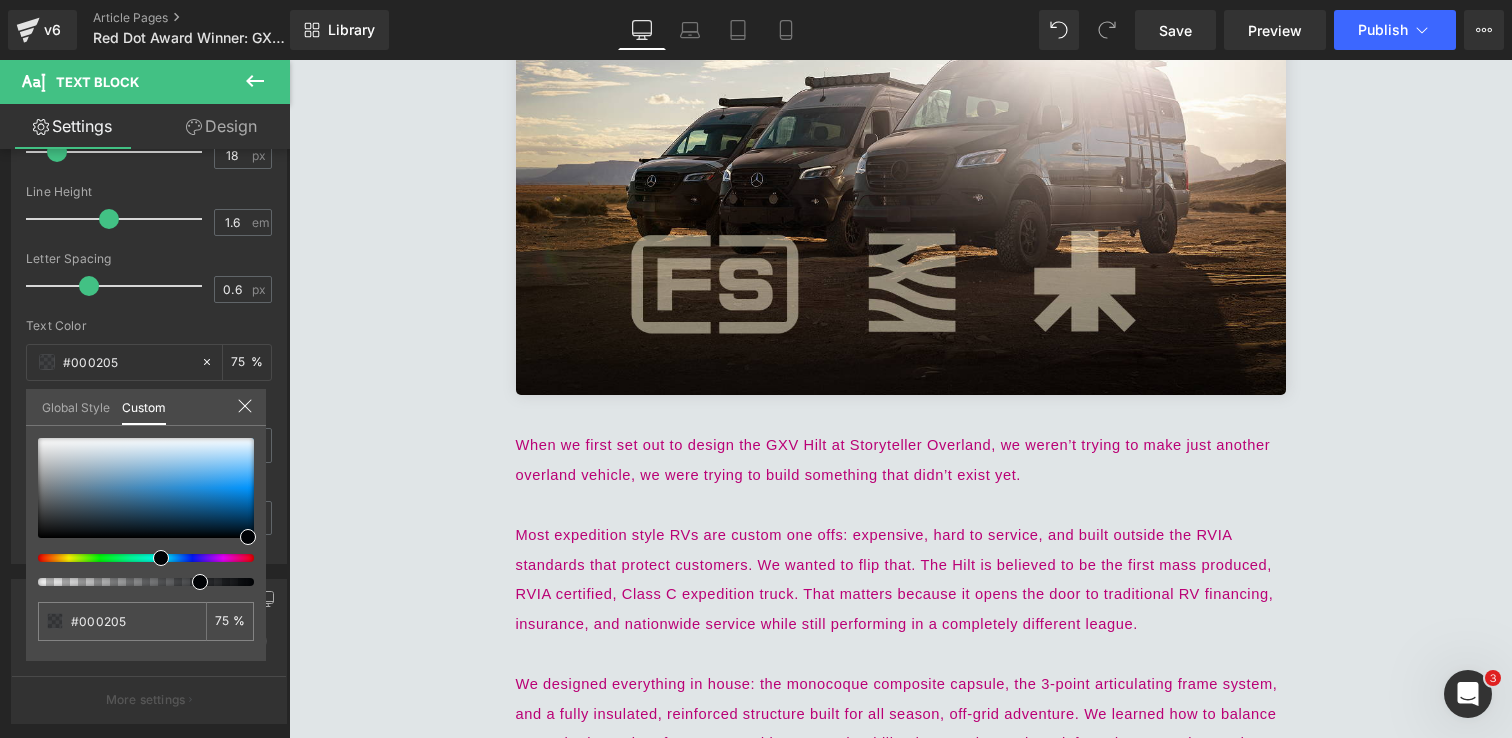 click on "Skip to content
Maximum Savings for Your Maximum [PERSON_NAME]. Explore rebates on 2024 & 2025 144" MODE Vans
FLARESPACE ACCESSORIES
MODE Vans
MODE Vans
2025 CREW MODE 170" at bounding box center [900, 2506] 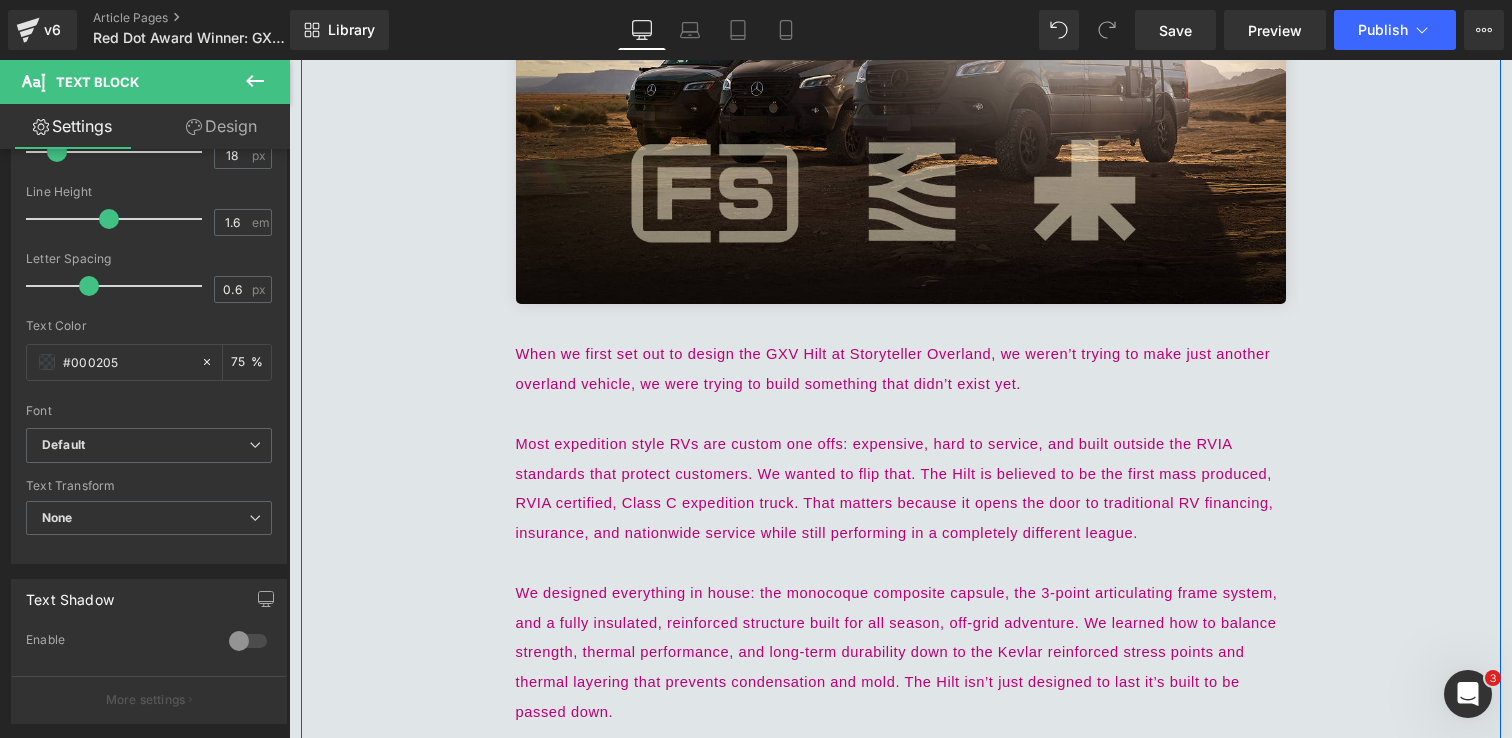 scroll, scrollTop: 943, scrollLeft: 0, axis: vertical 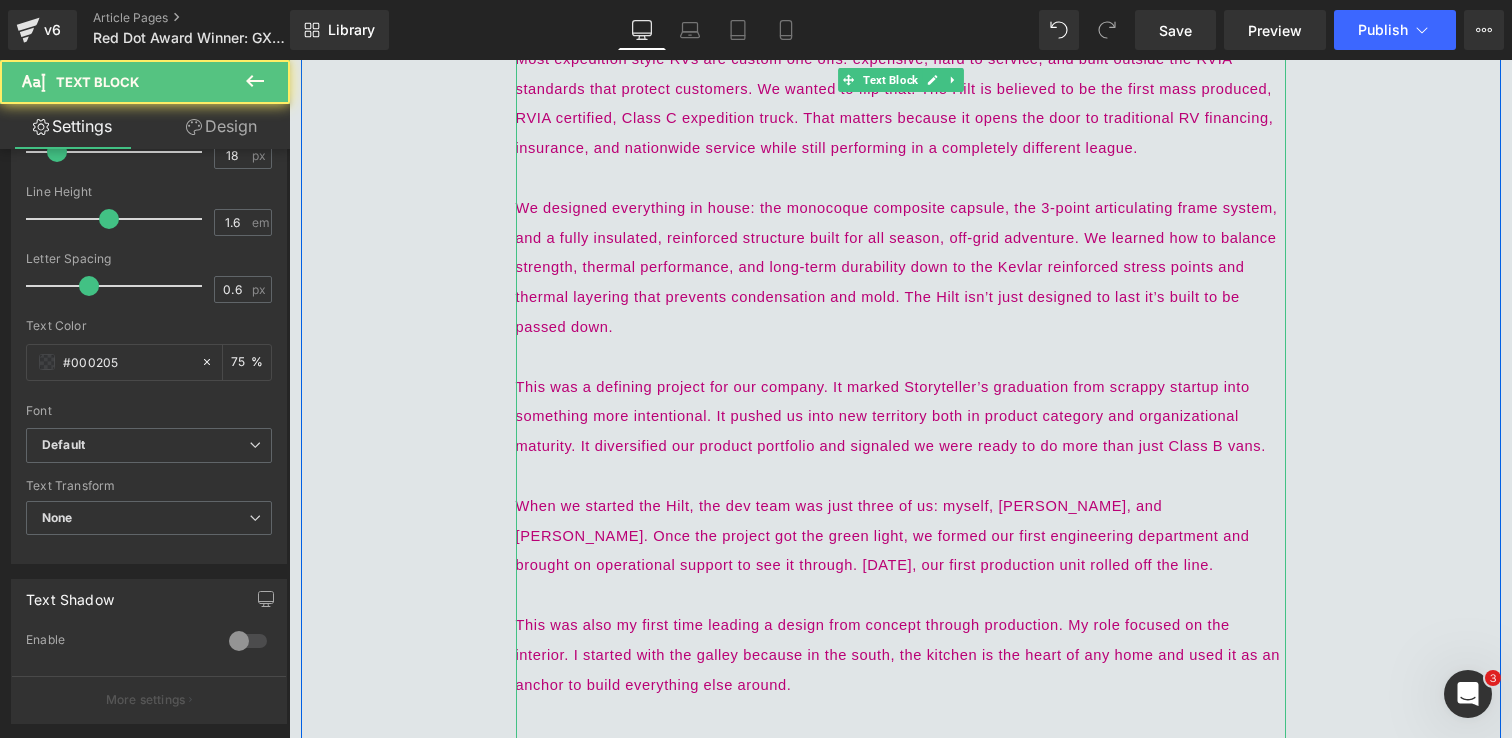 click on "This was a defining project for our company. It marked Storyteller’s graduation from scrappy startup into something more intentional. It pushed us into new territory both in product category and organizational maturity. It diversified our product portfolio and signaled we were ready to do more than just Class B vans." at bounding box center (901, 416) 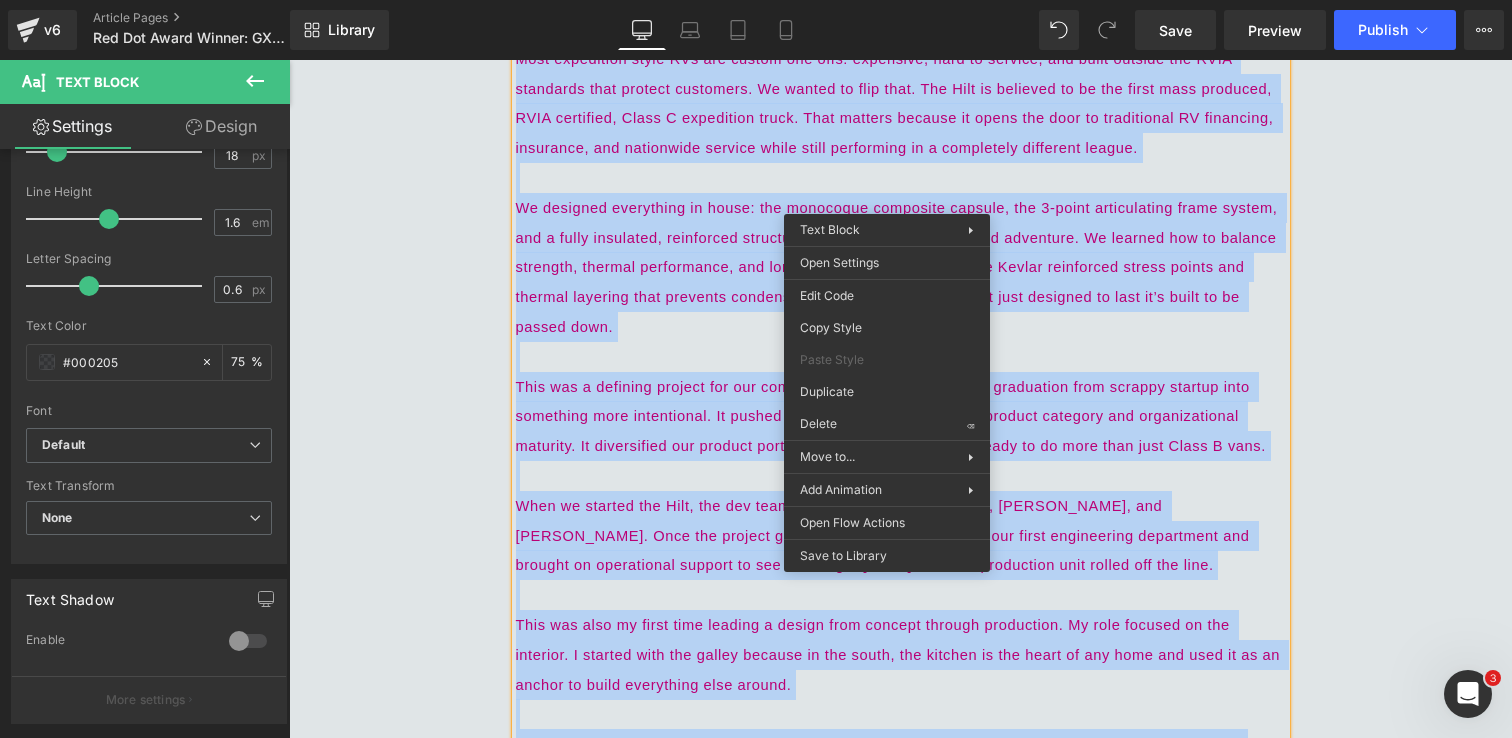 click on "We designed everything in house: the monocoque composite capsule, the 3-point articulating frame system, and a fully insulated, reinforced structure built for all season, off-grid adventure. We learned how to balance strength, thermal performance, and long-term durability down to the Kevlar reinforced stress points and thermal layering that prevents condensation and mold. The Hilt isn’t just designed to last it’s built to be passed down." at bounding box center [901, 267] 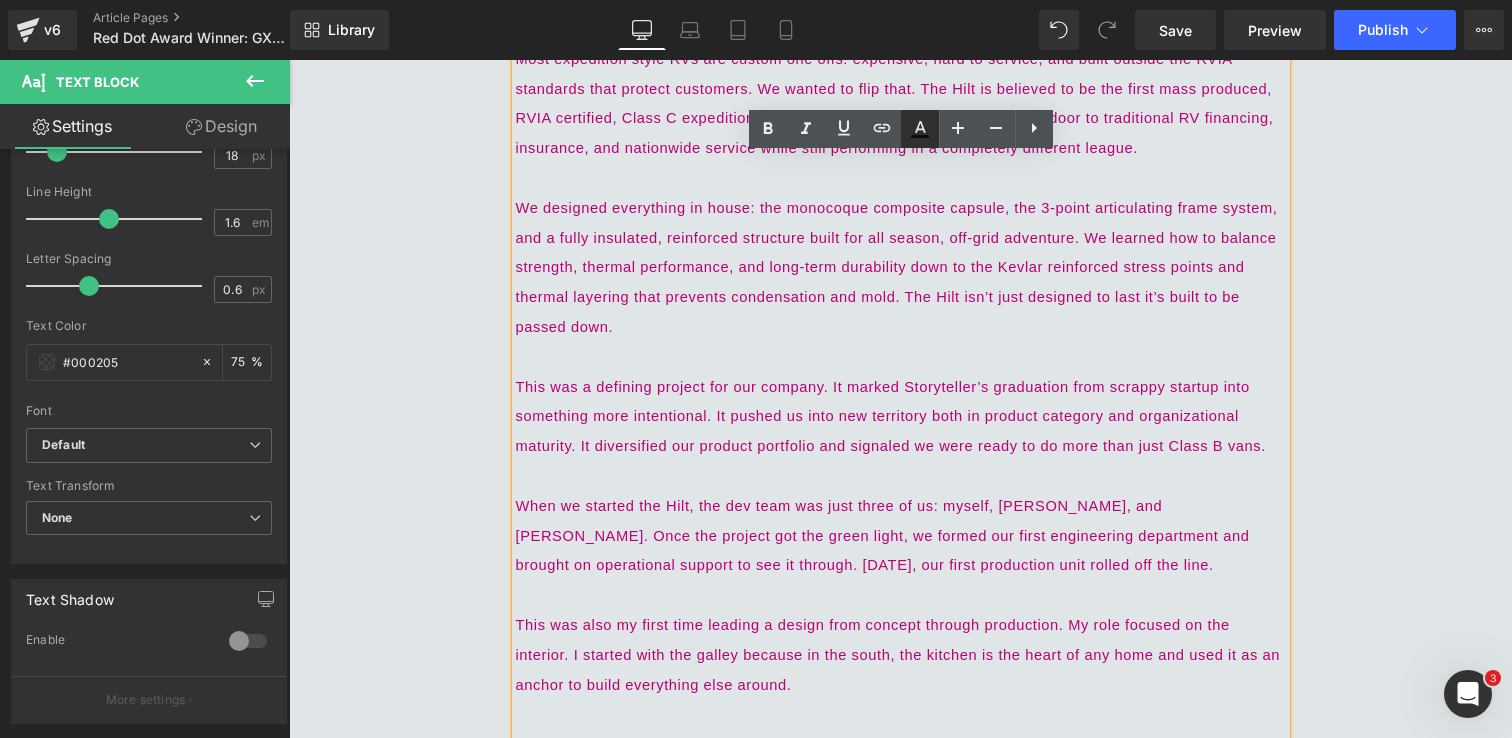 click 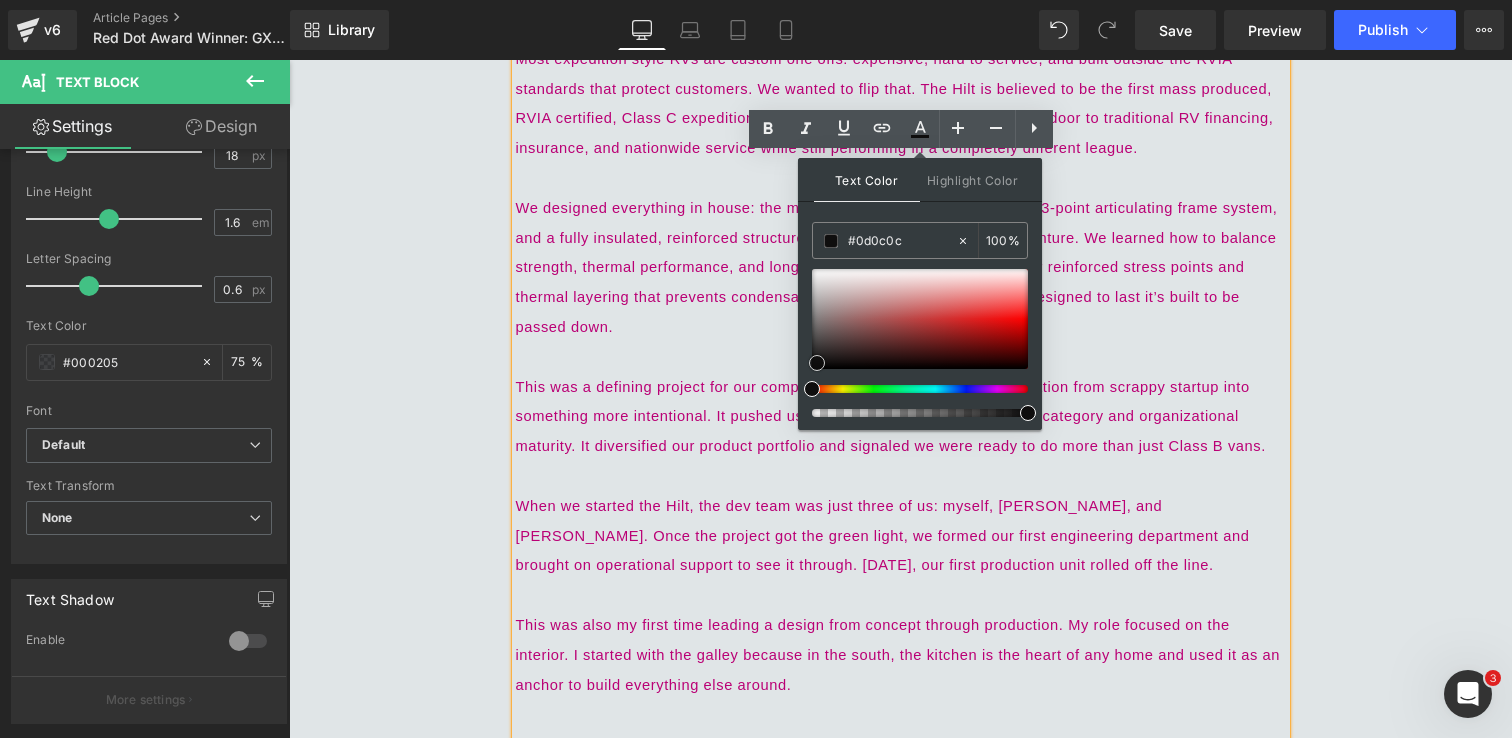 type on "#000000" 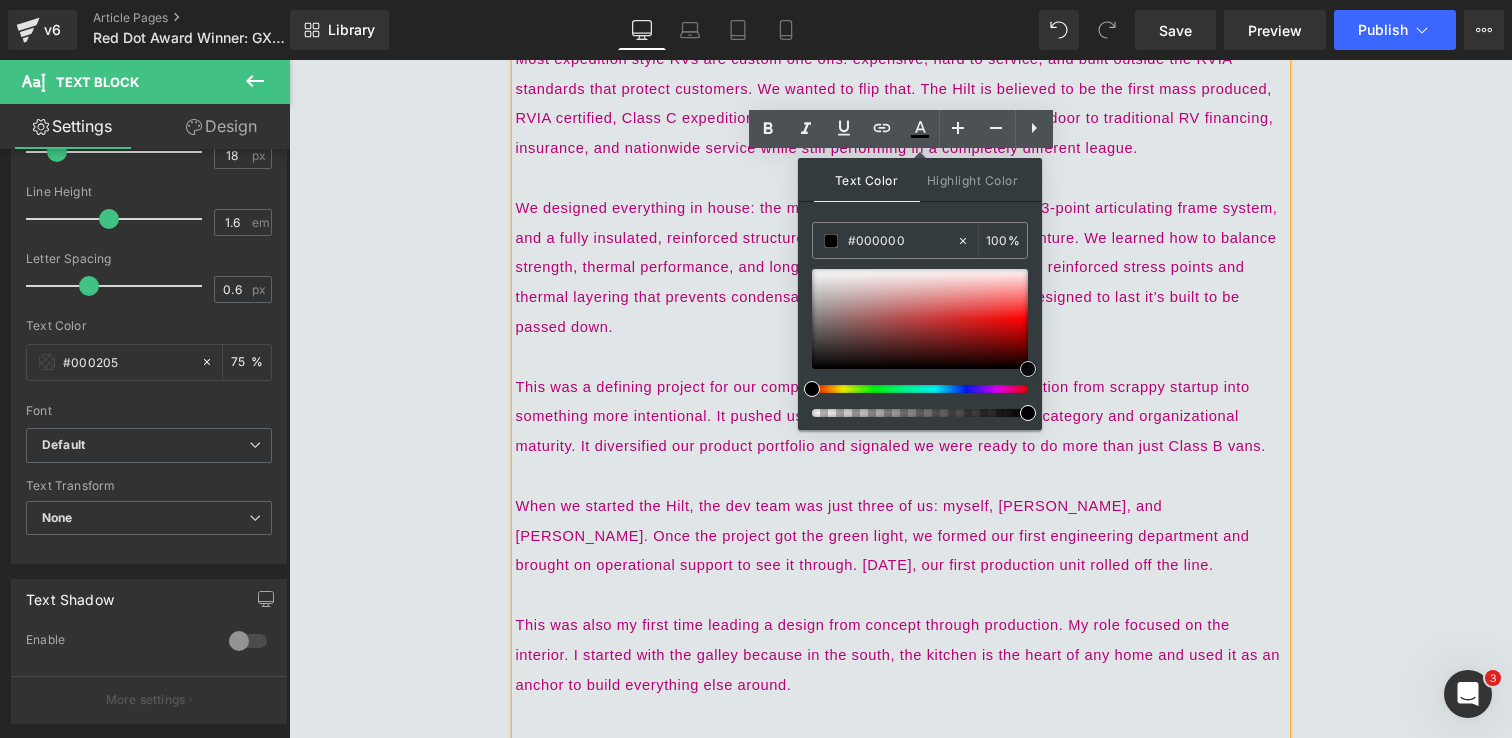 drag, startPoint x: 1106, startPoint y: 423, endPoint x: 1053, endPoint y: 406, distance: 55.65968 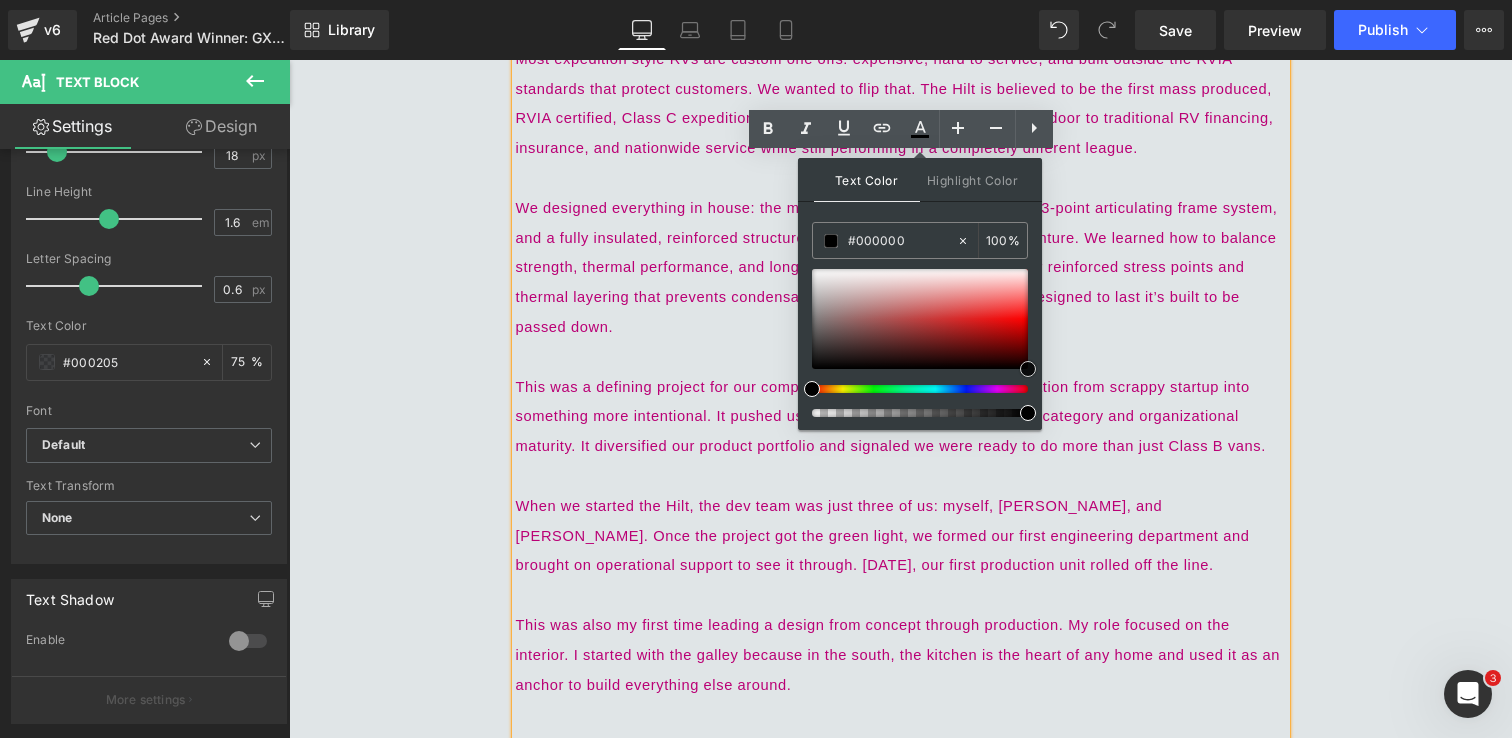 click at bounding box center [1028, 369] 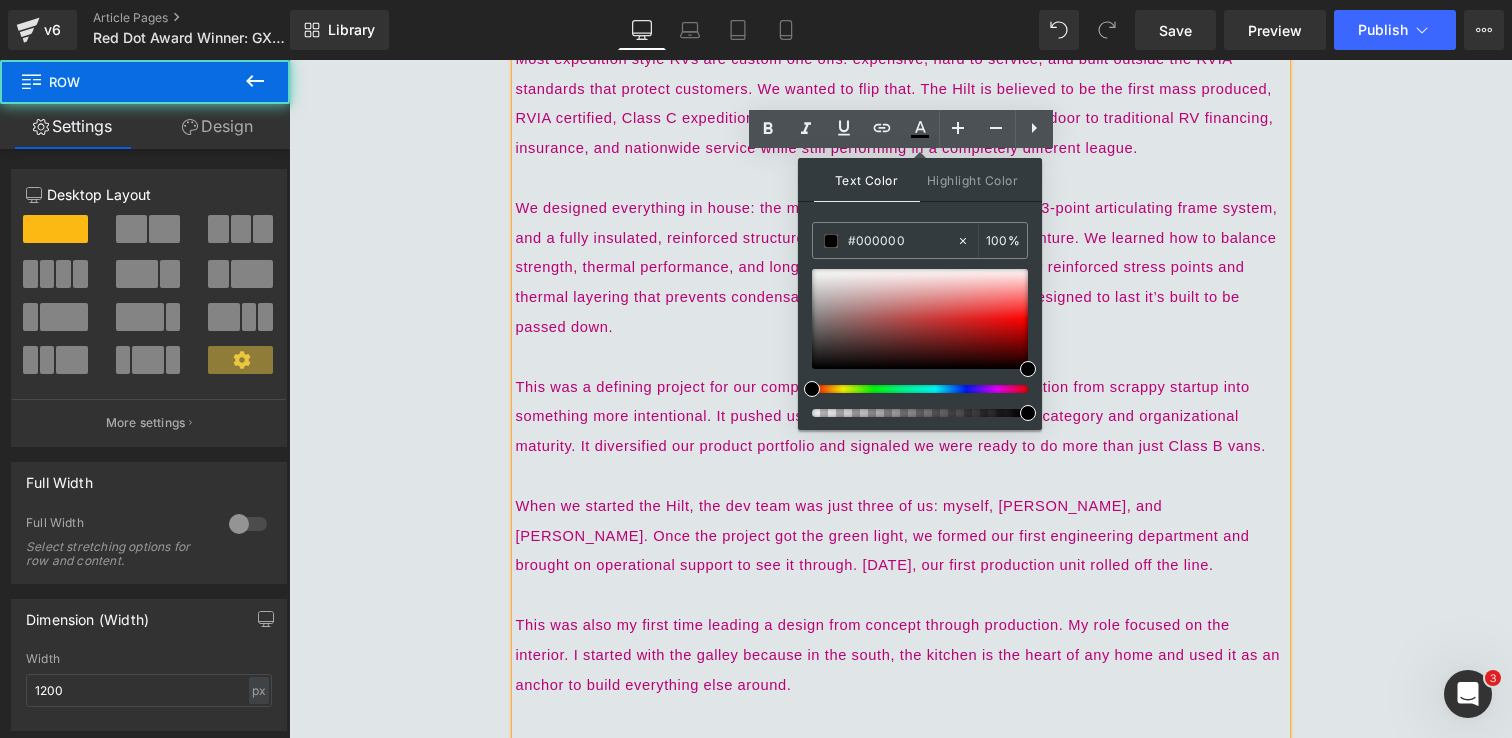 click on "GXV HILT Wins 2025 Red Dot Award Off-Road Vehicle Catagory Heading         [DATE] Heading         Image         When we first set out to design the GXV Hilt at Storyteller Overland, we weren’t trying to make just another overland vehicle, we were trying to build something that didn’t exist yet. Most expedition style RVs are custom one offs: expensive, hard to service, and built outside the RVIA standards that protect customers. We wanted to flip that. The Hilt is believed to be the first mass produced, RVIA certified, Class C expedition truck. That matters because it opens the door to traditional RV financing, insurance, and nationwide service while still performing in a completely different league. When we started the Hilt, the dev team was just three of us: myself, [PERSON_NAME], and [PERSON_NAME]. Once the project got the green light, we formed our first engineering department and brought on operational support to see it through. [DATE], our first production unit rolled off the line." at bounding box center (901, 1346) 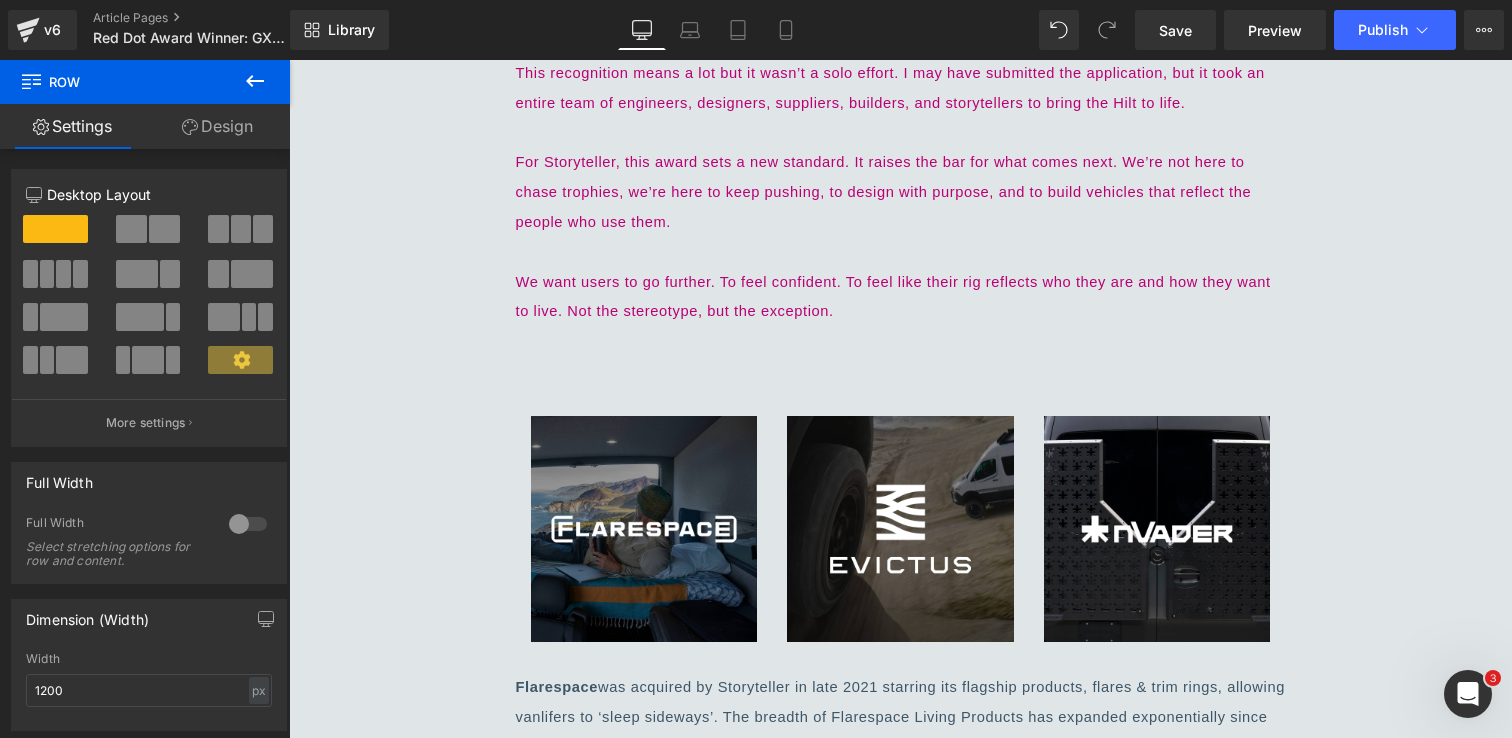 scroll, scrollTop: 2361, scrollLeft: 0, axis: vertical 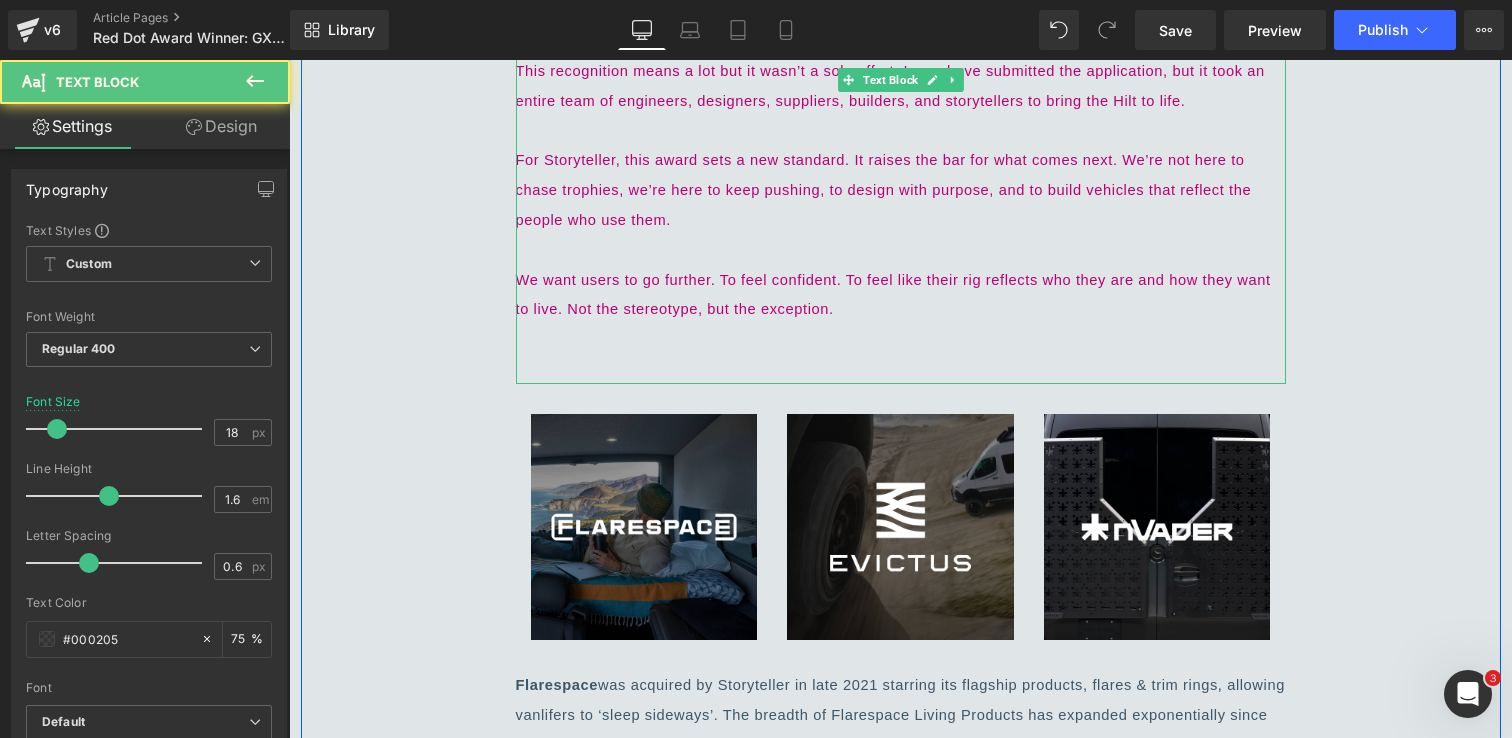 click on "We want users to go further. To feel confident. To feel like their rig reflects who they are and how they want to live. Not the stereotype, but the exception." at bounding box center [896, 295] 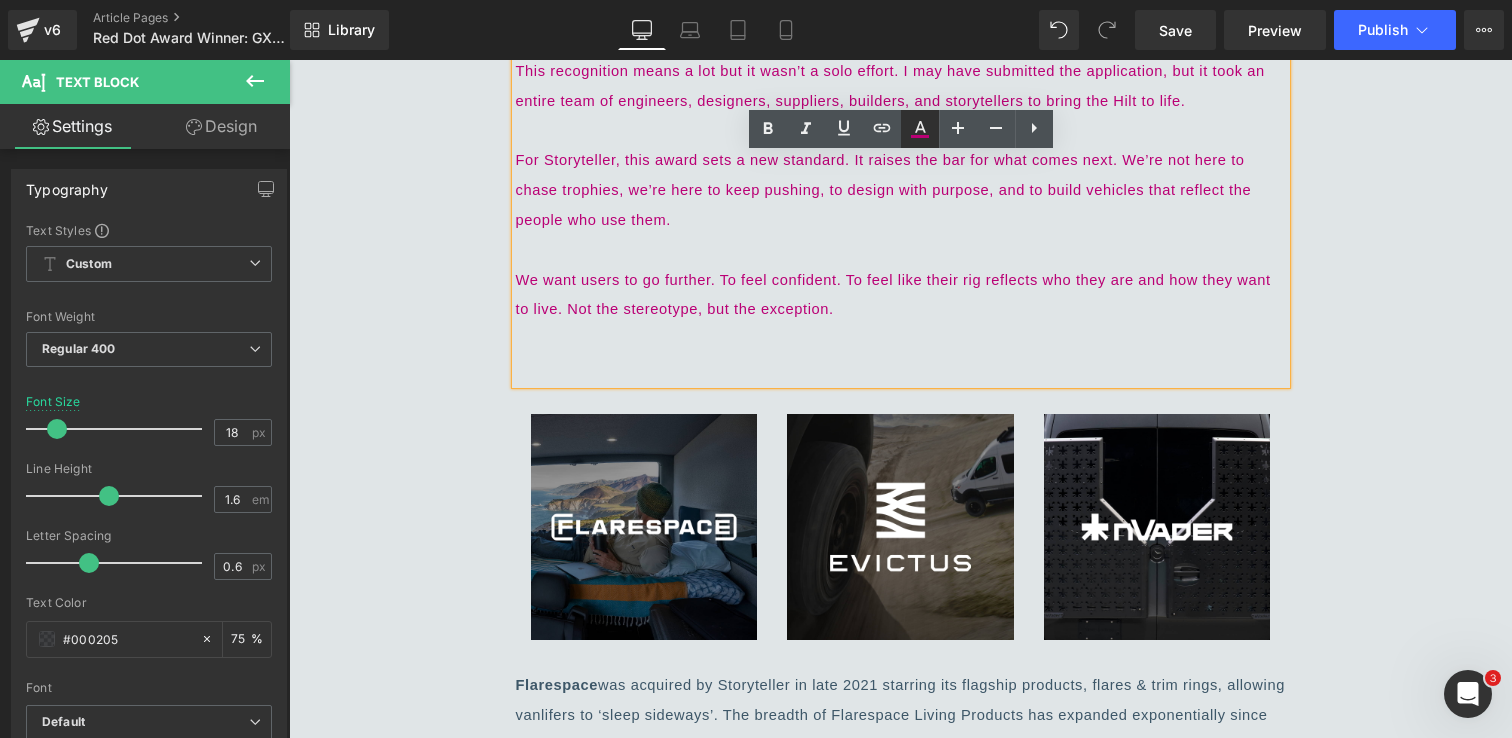 click 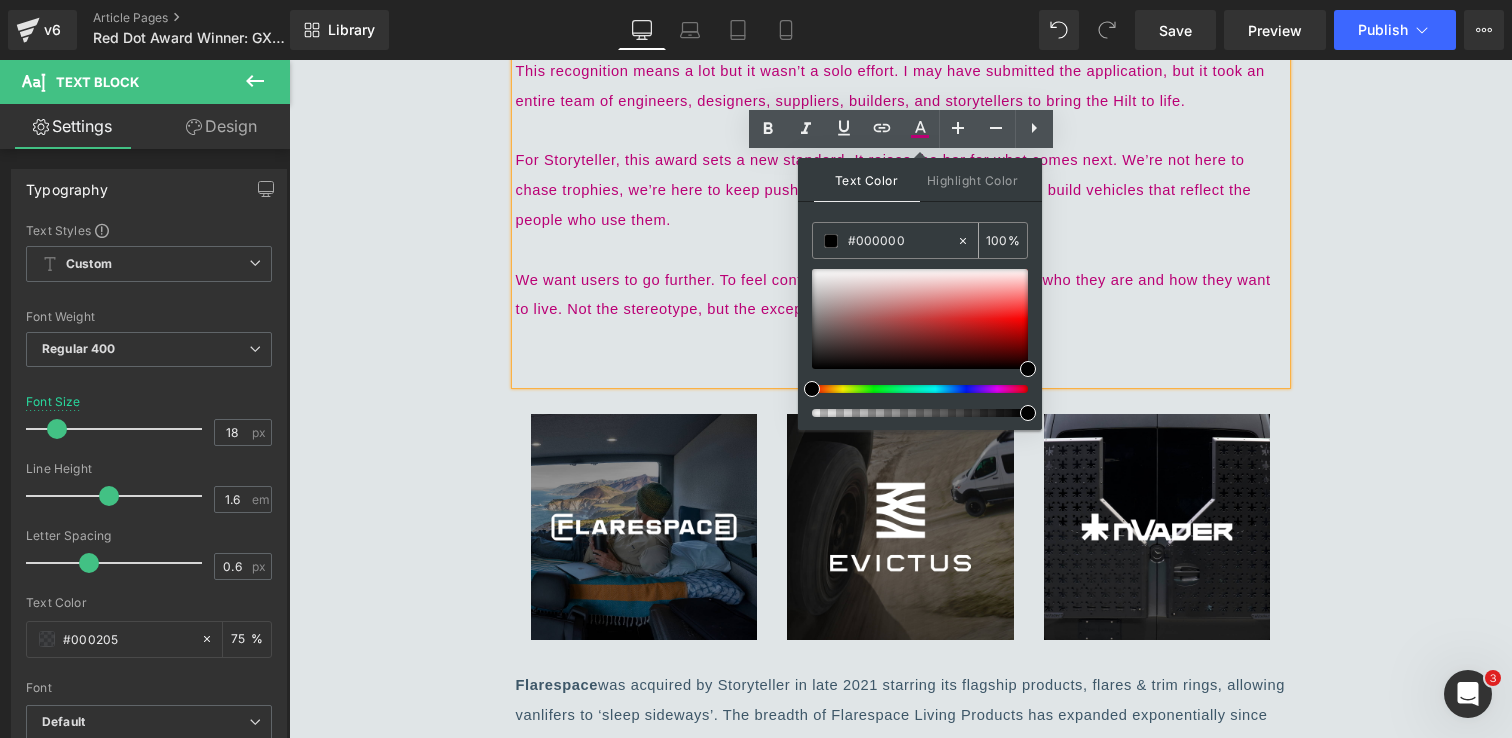 click at bounding box center [831, 241] 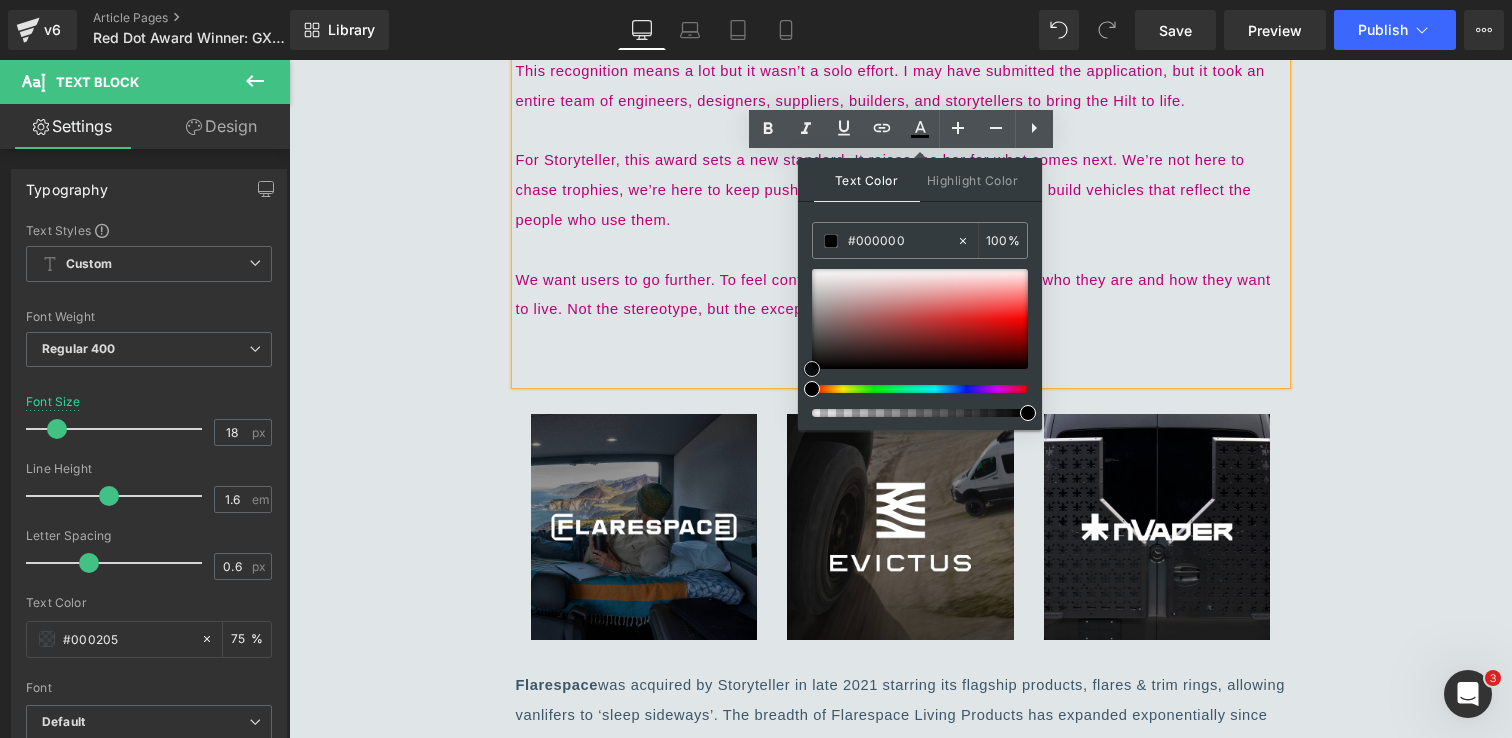 drag, startPoint x: 1311, startPoint y: 426, endPoint x: 792, endPoint y: 396, distance: 519.86633 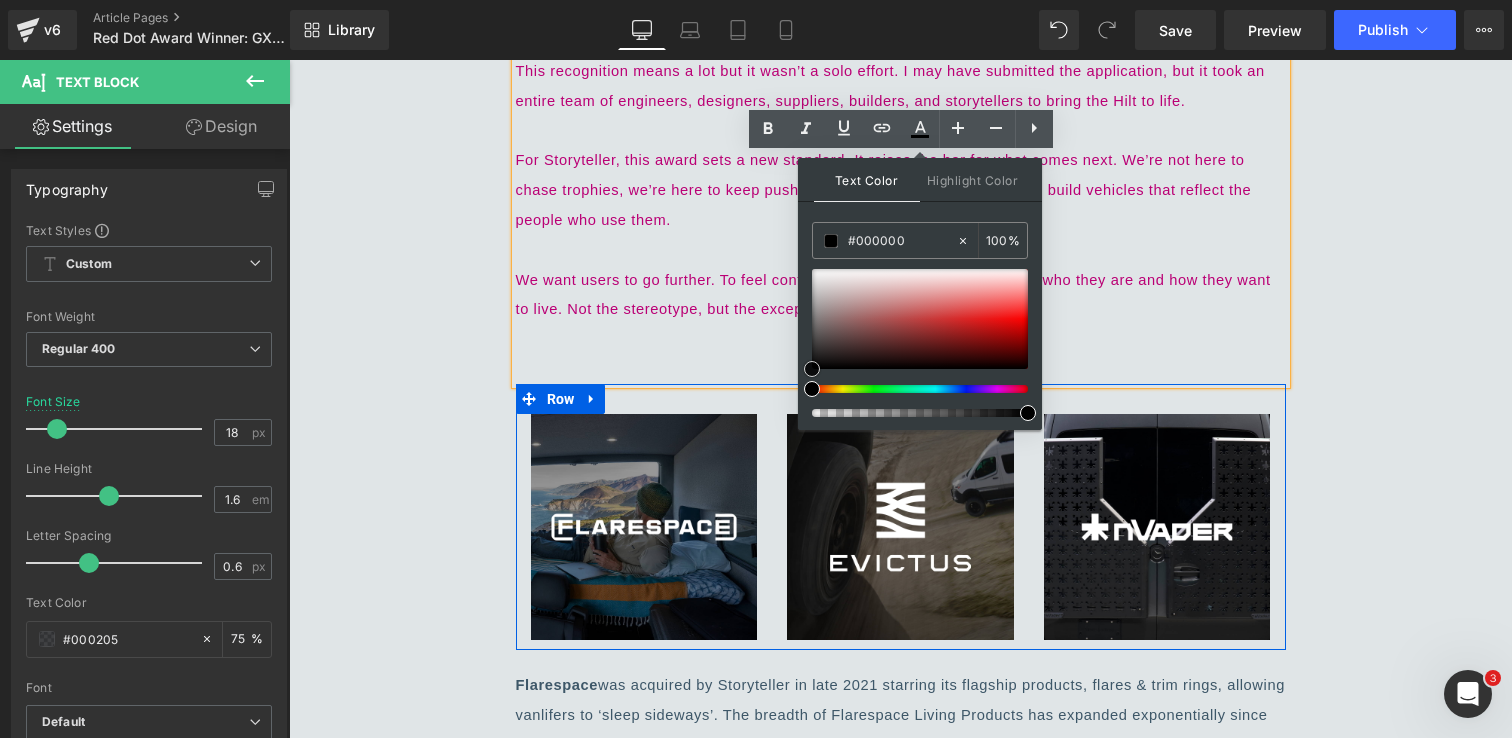 click at bounding box center [812, 369] 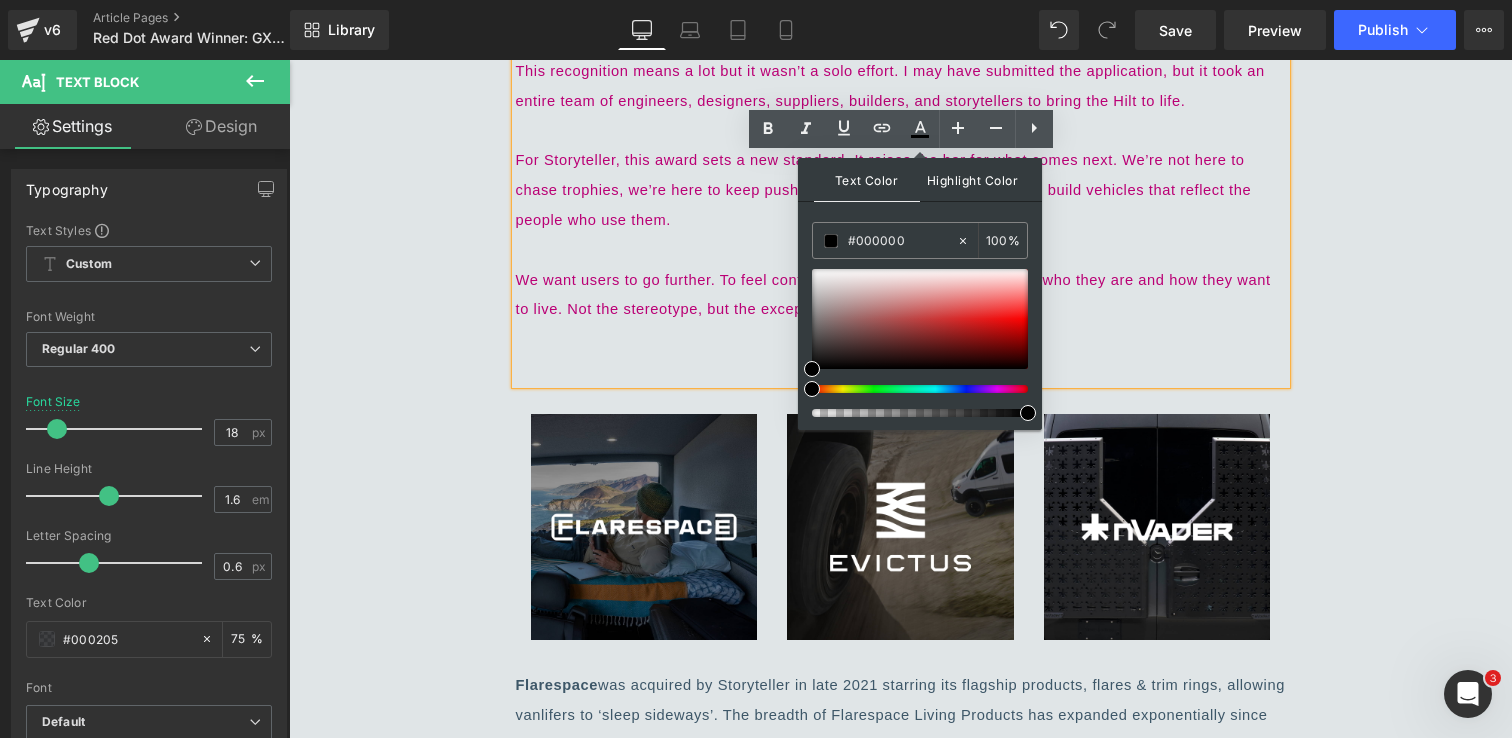 click on "Highlight Color" at bounding box center [973, 179] 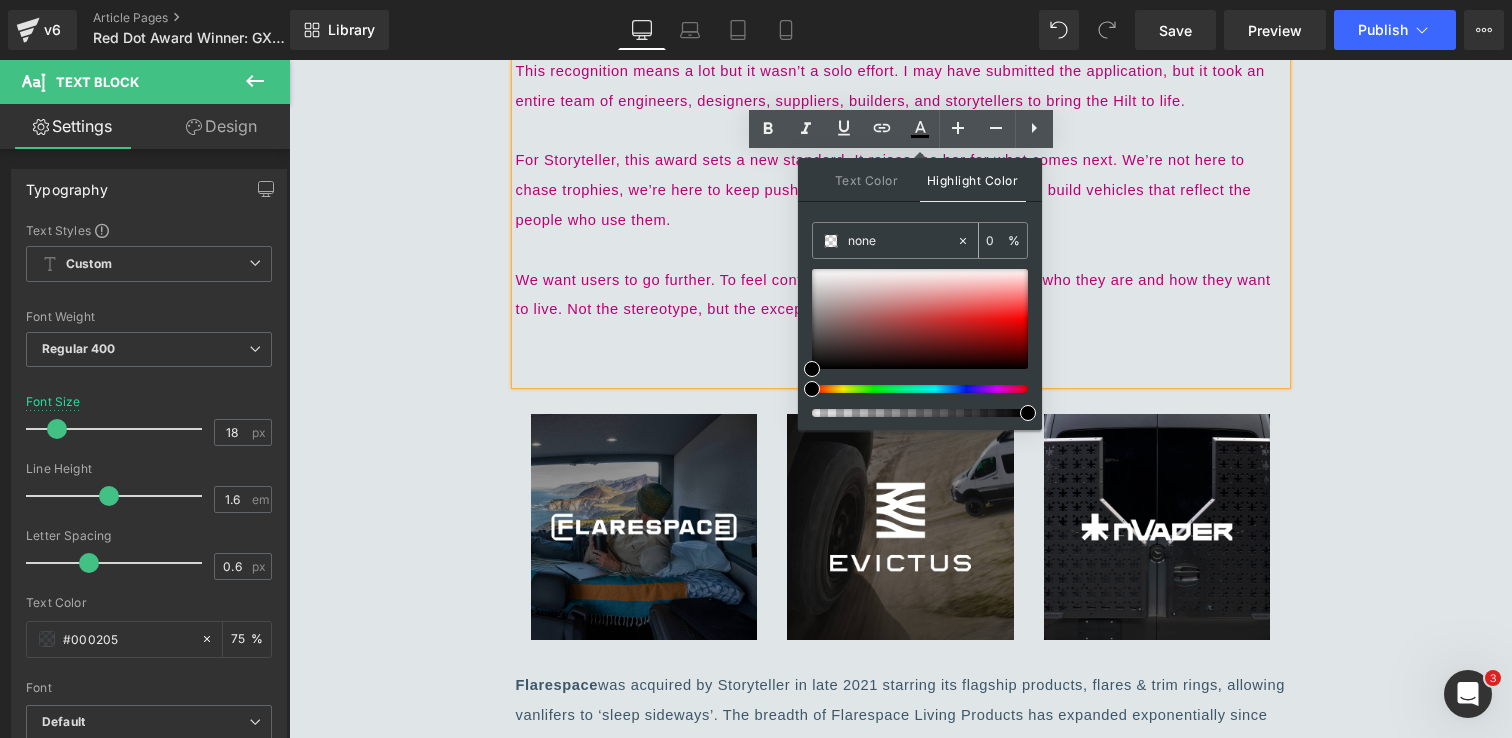 click at bounding box center (831, 241) 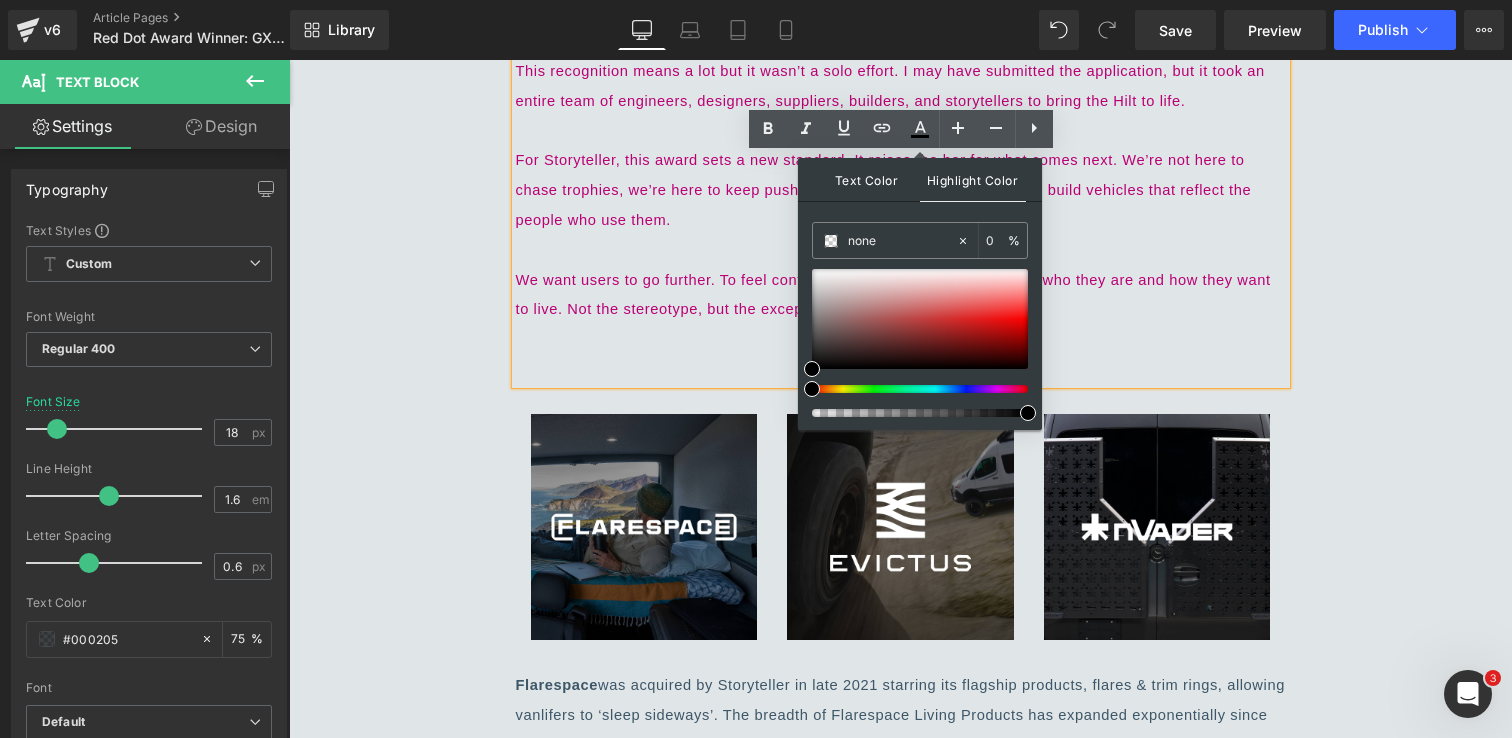 click on "Text Color" at bounding box center [867, 179] 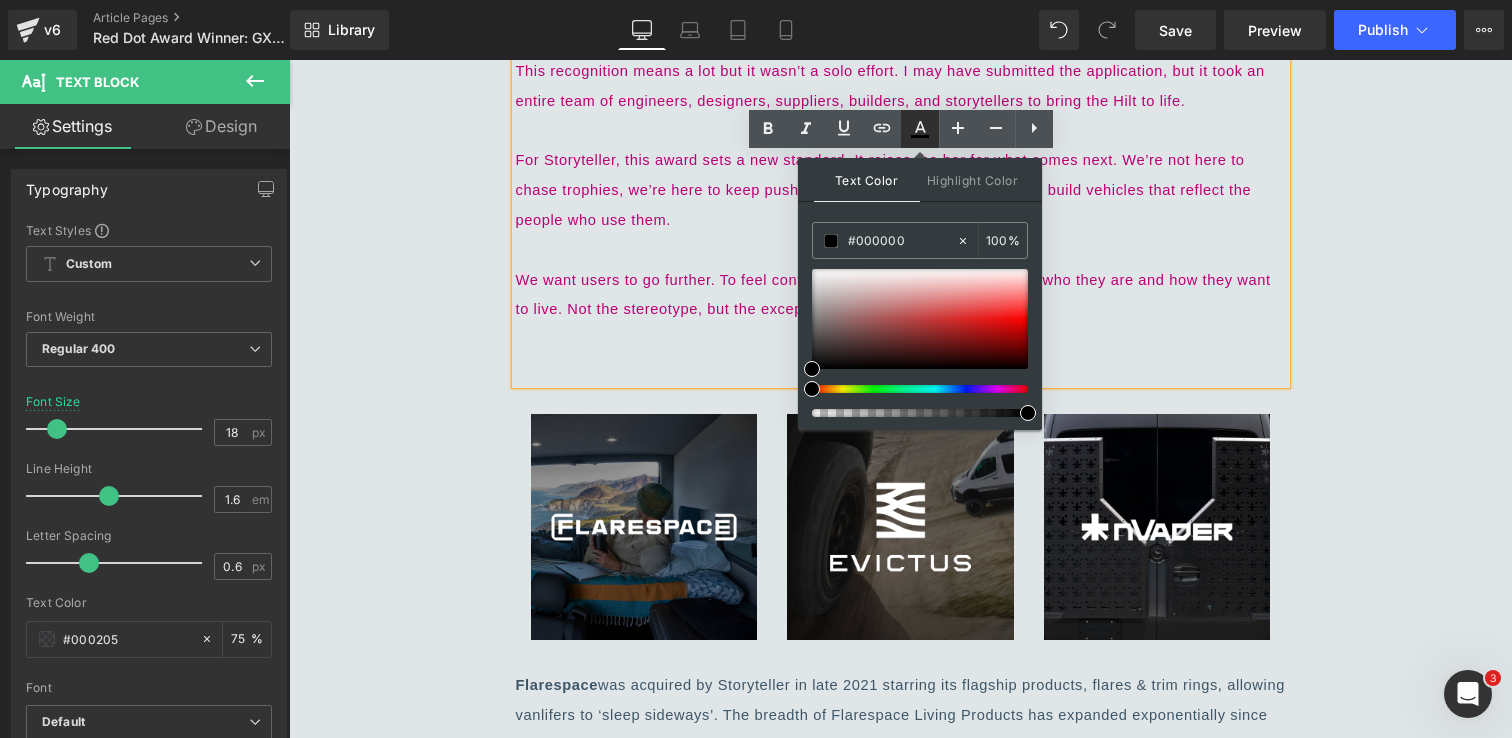 click 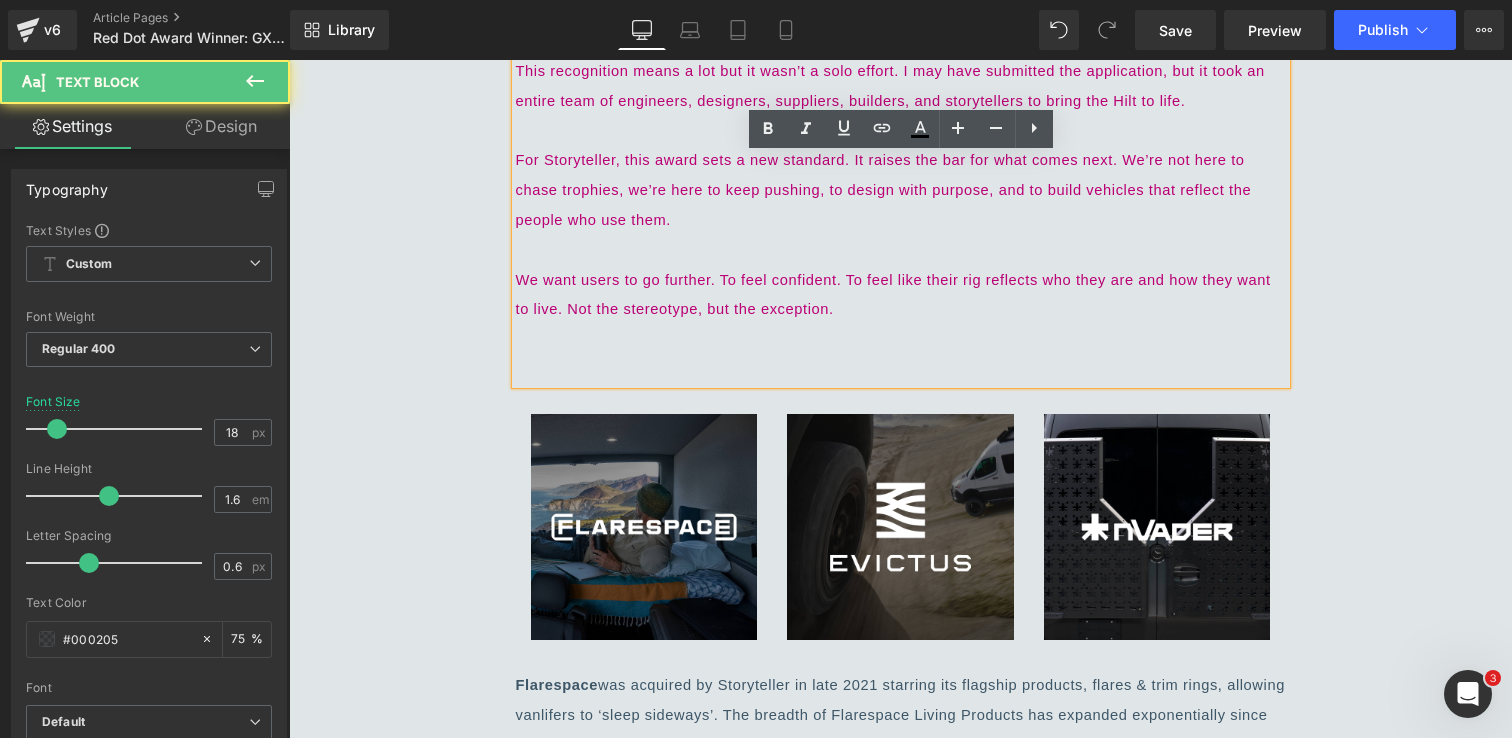 click on "We want users to go further. To feel confident. To feel like their rig reflects who they are and how they want to live. Not the stereotype, but the exception." at bounding box center [901, 295] 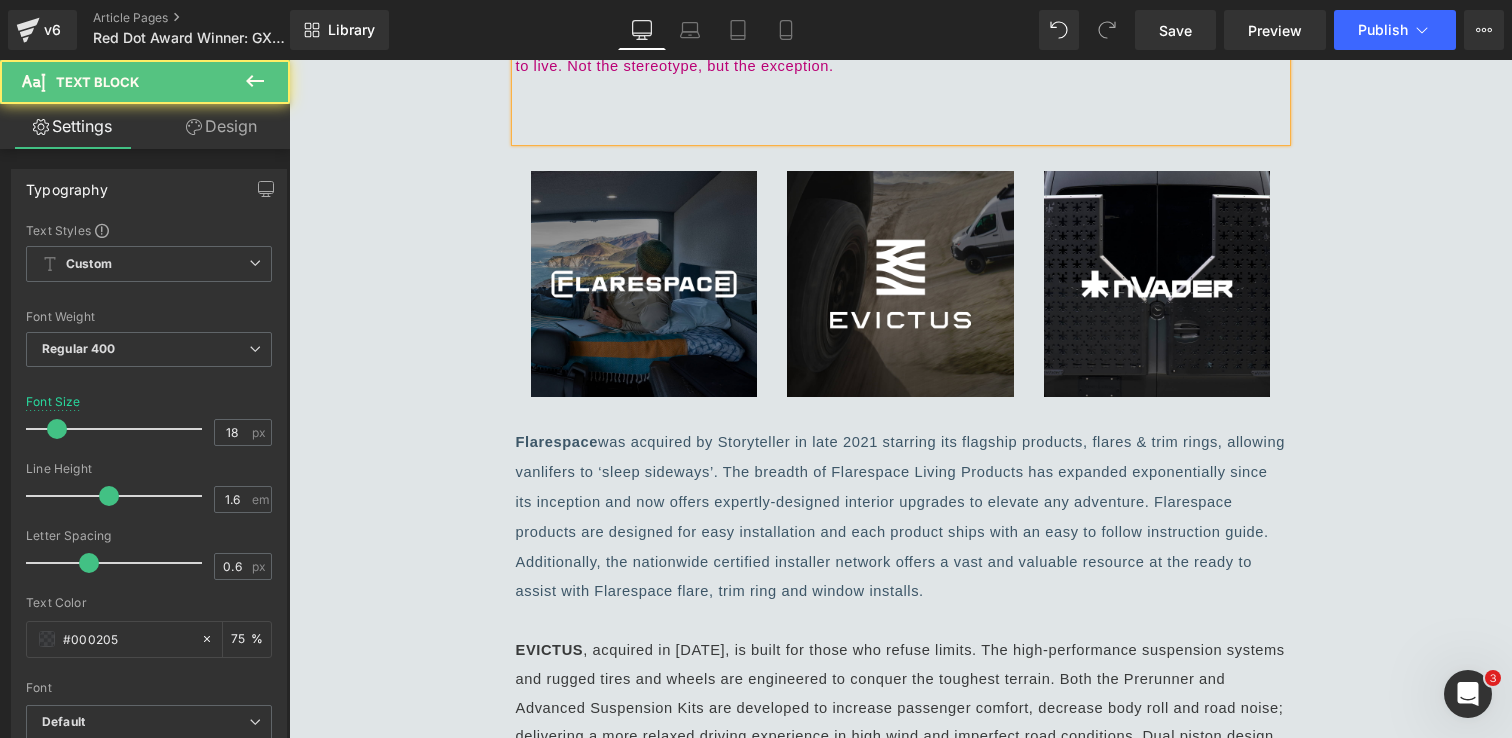 scroll, scrollTop: 2718, scrollLeft: 0, axis: vertical 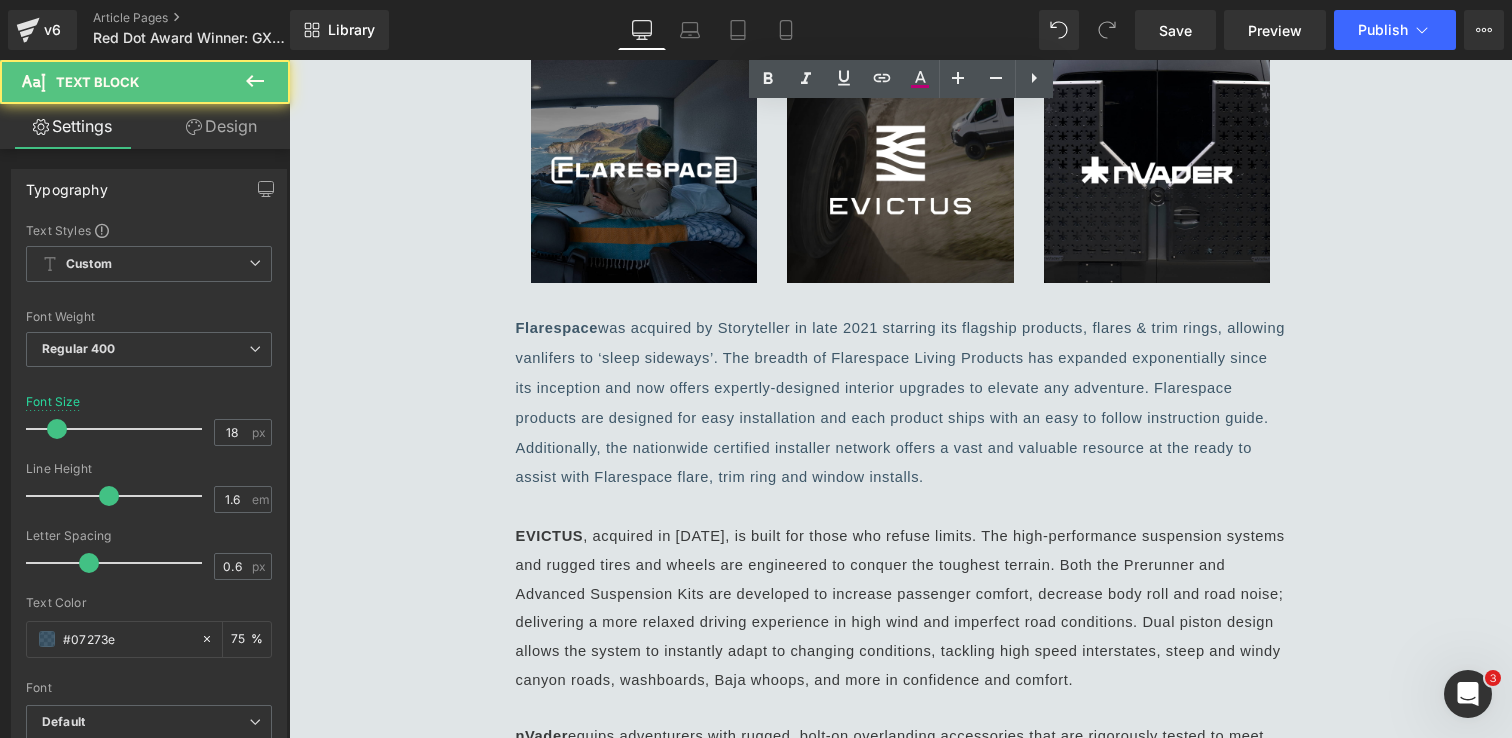 click on "Flarespace  was acquired by Storyteller in late 2021 starring its flagship products, flares & trim rings, allowing vanlifers to ‘sleep sideways’. The breadth of Flarespace Living Products has expanded exponentially since its inception and now offers expertly-designed interior upgrades to elevate any adventure. Flarespace products are designed for easy installation and each product ships with an easy to follow instruction guide. Additionally, the nationwide certified installer network offers a vast and valuable resource at the ready to assist with Flarespace flare, trim ring and window installs." at bounding box center (901, 402) 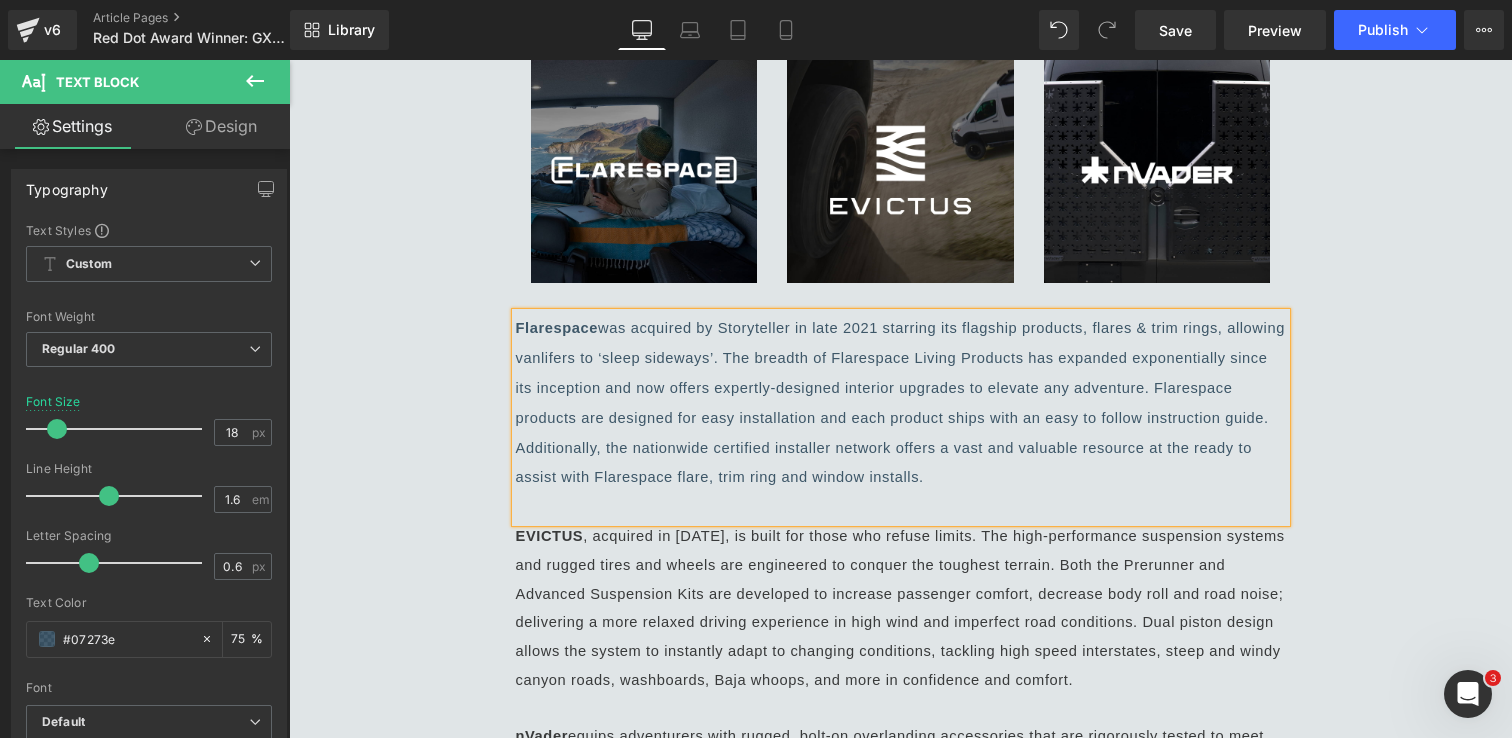 click on "Flarespace  was acquired by Storyteller in late 2021 starring its flagship products, flares & trim rings, allowing vanlifers to ‘sleep sideways’. The breadth of Flarespace Living Products has expanded exponentially since its inception and now offers expertly-designed interior upgrades to elevate any adventure. Flarespace products are designed for easy installation and each product ships with an easy to follow instruction guide. Additionally, the nationwide certified installer network offers a vast and valuable resource at the ready to assist with Flarespace flare, trim ring and window installs." at bounding box center [901, 402] 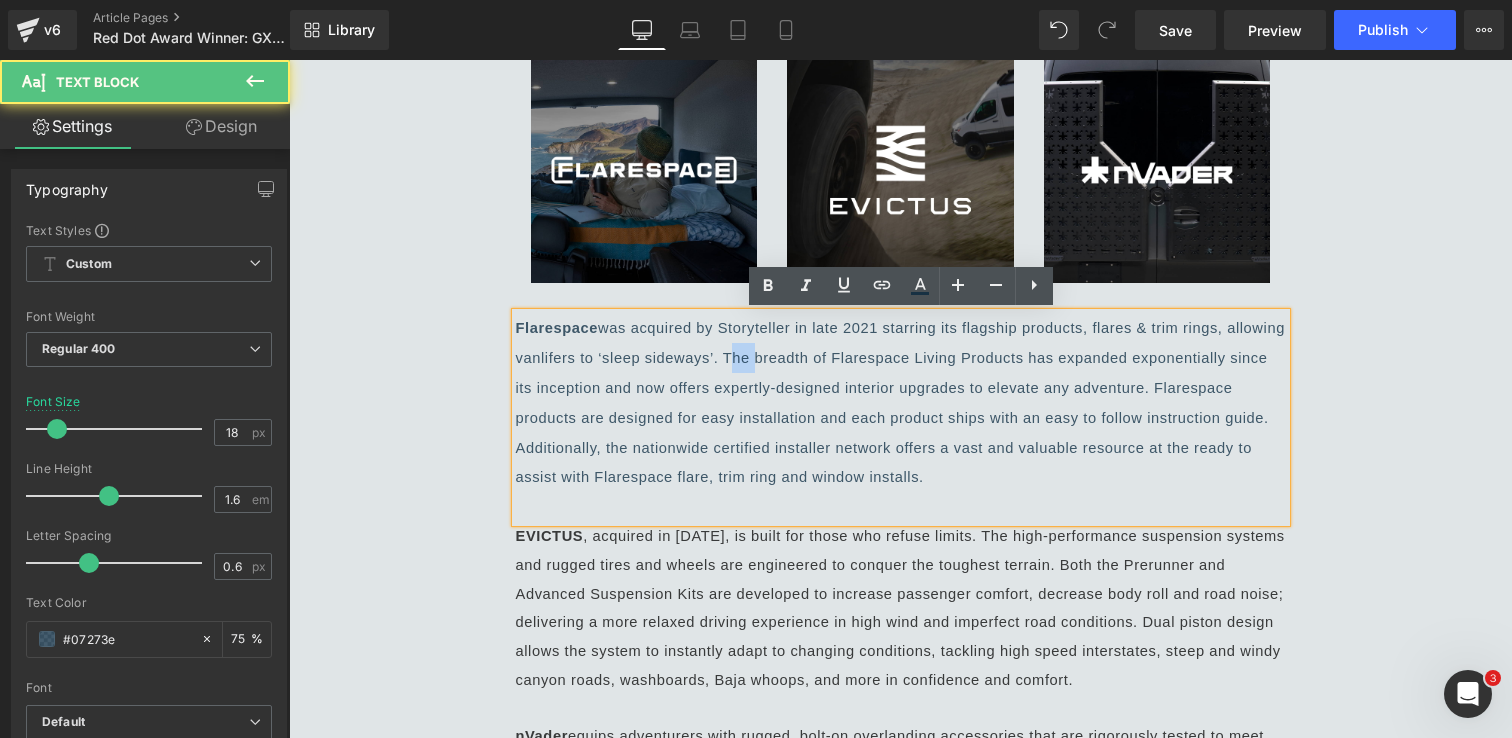 click on "Flarespace  was acquired by Storyteller in late 2021 starring its flagship products, flares & trim rings, allowing vanlifers to ‘sleep sideways’. The breadth of Flarespace Living Products has expanded exponentially since its inception and now offers expertly-designed interior upgrades to elevate any adventure. Flarespace products are designed for easy installation and each product ships with an easy to follow instruction guide. Additionally, the nationwide certified installer network offers a vast and valuable resource at the ready to assist with Flarespace flare, trim ring and window installs." at bounding box center [901, 402] 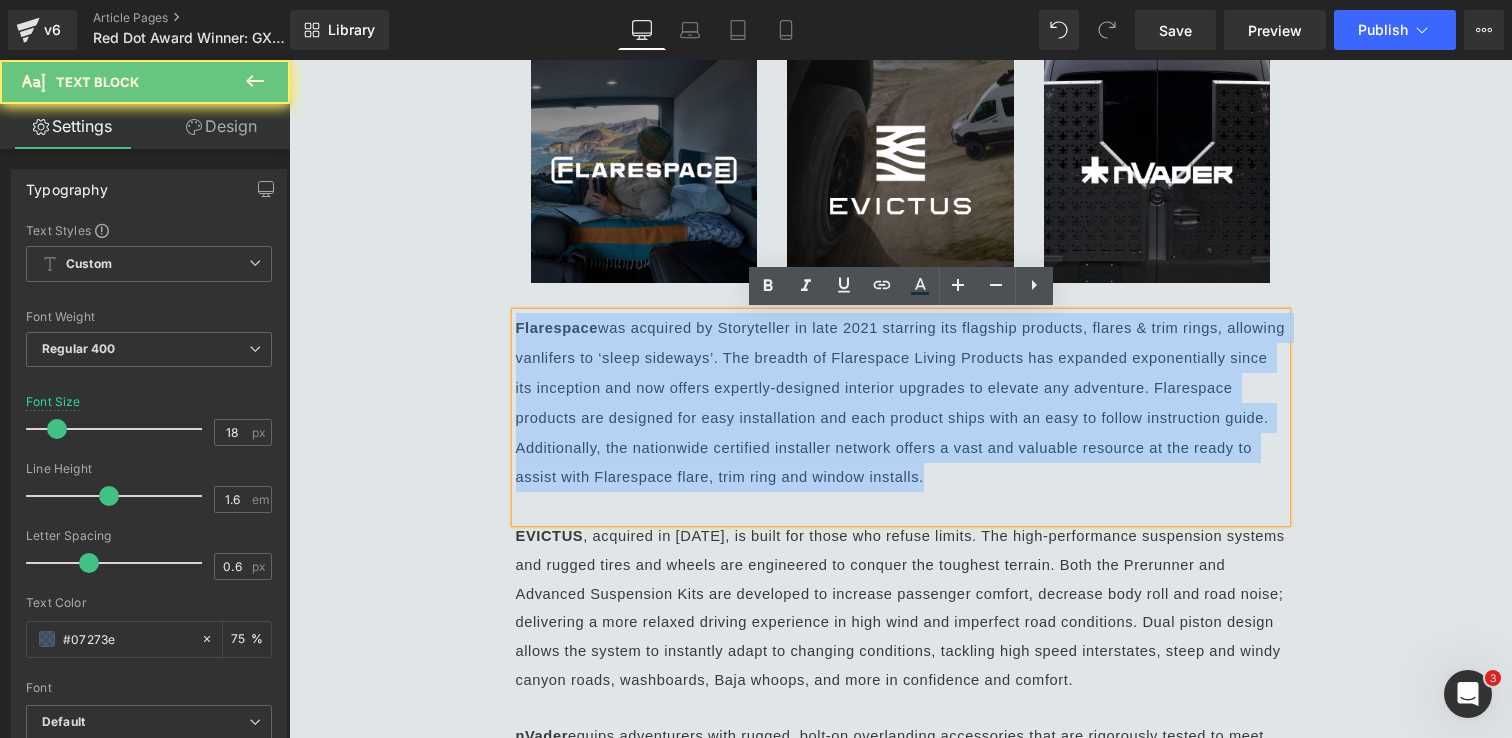 click on "Flarespace  was acquired by Storyteller in late 2021 starring its flagship products, flares & trim rings, allowing vanlifers to ‘sleep sideways’. The breadth of Flarespace Living Products has expanded exponentially since its inception and now offers expertly-designed interior upgrades to elevate any adventure. Flarespace products are designed for easy installation and each product ships with an easy to follow instruction guide. Additionally, the nationwide certified installer network offers a vast and valuable resource at the ready to assist with Flarespace flare, trim ring and window installs." at bounding box center (901, 402) 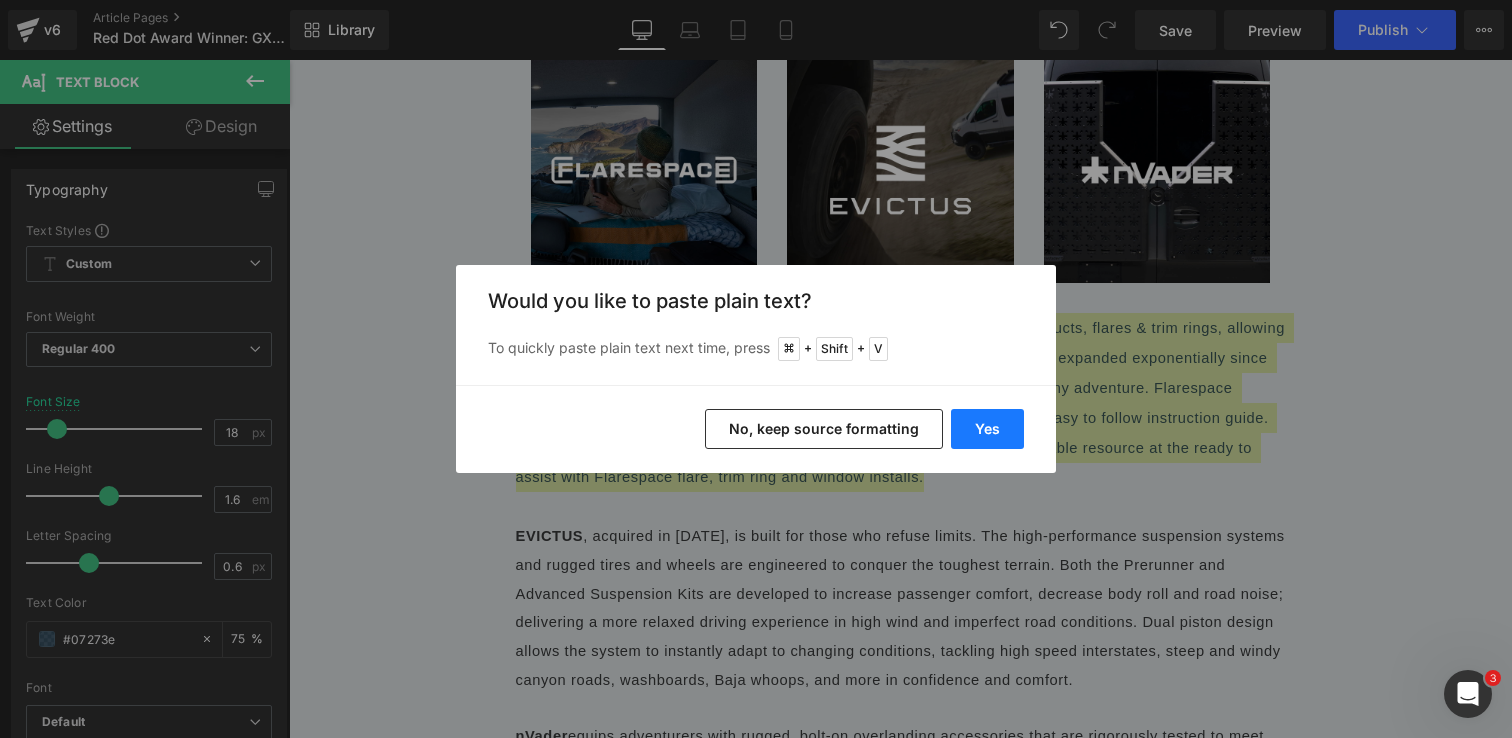 click on "Yes" at bounding box center (987, 429) 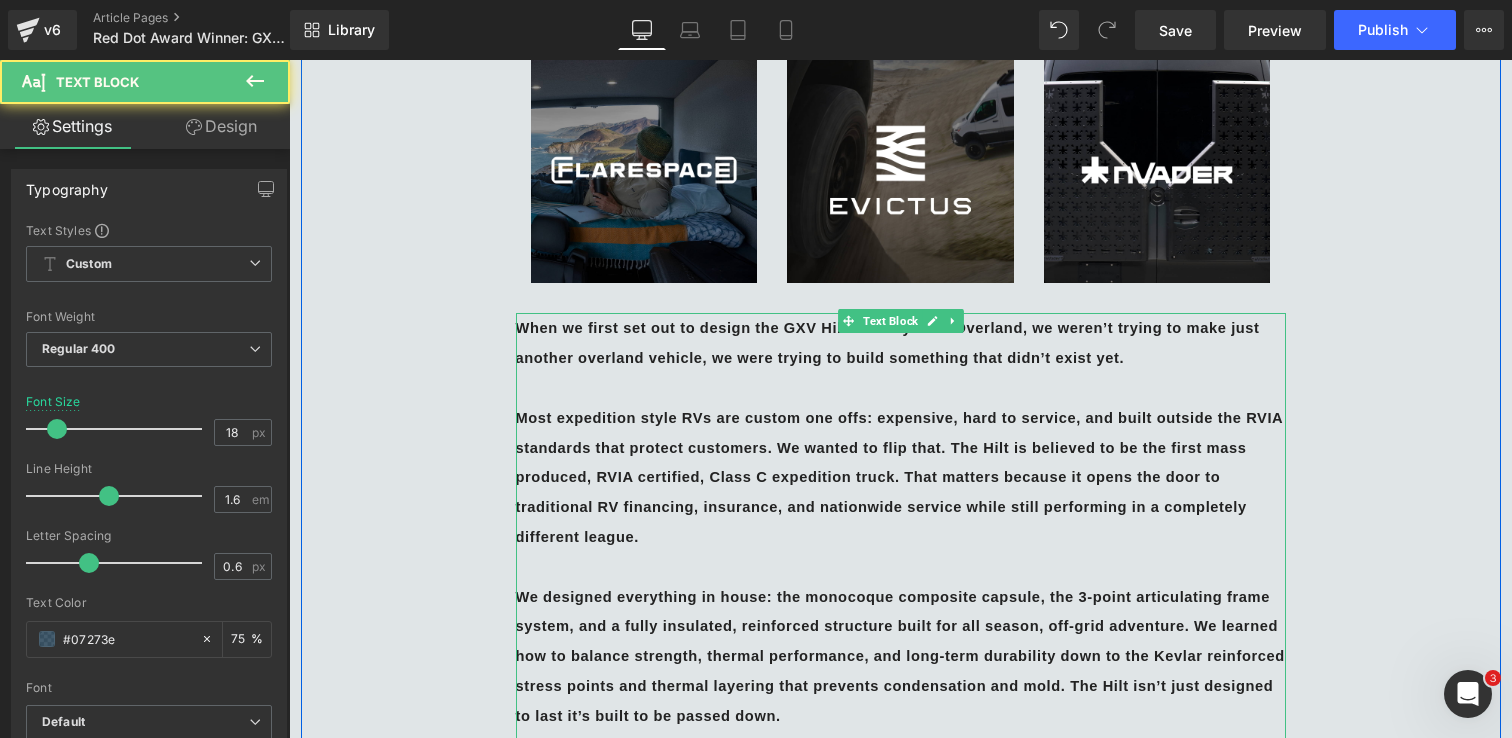 click on "Most expedition style RVs are custom one offs: expensive, hard to service, and built outside the RVIA standards that protect customers. We wanted to flip that. The Hilt is believed to be the first mass produced, RVIA certified, Class C expedition truck. That matters because it opens the door to traditional RV financing, insurance, and nationwide service while still performing in a completely different league." at bounding box center (902, 477) 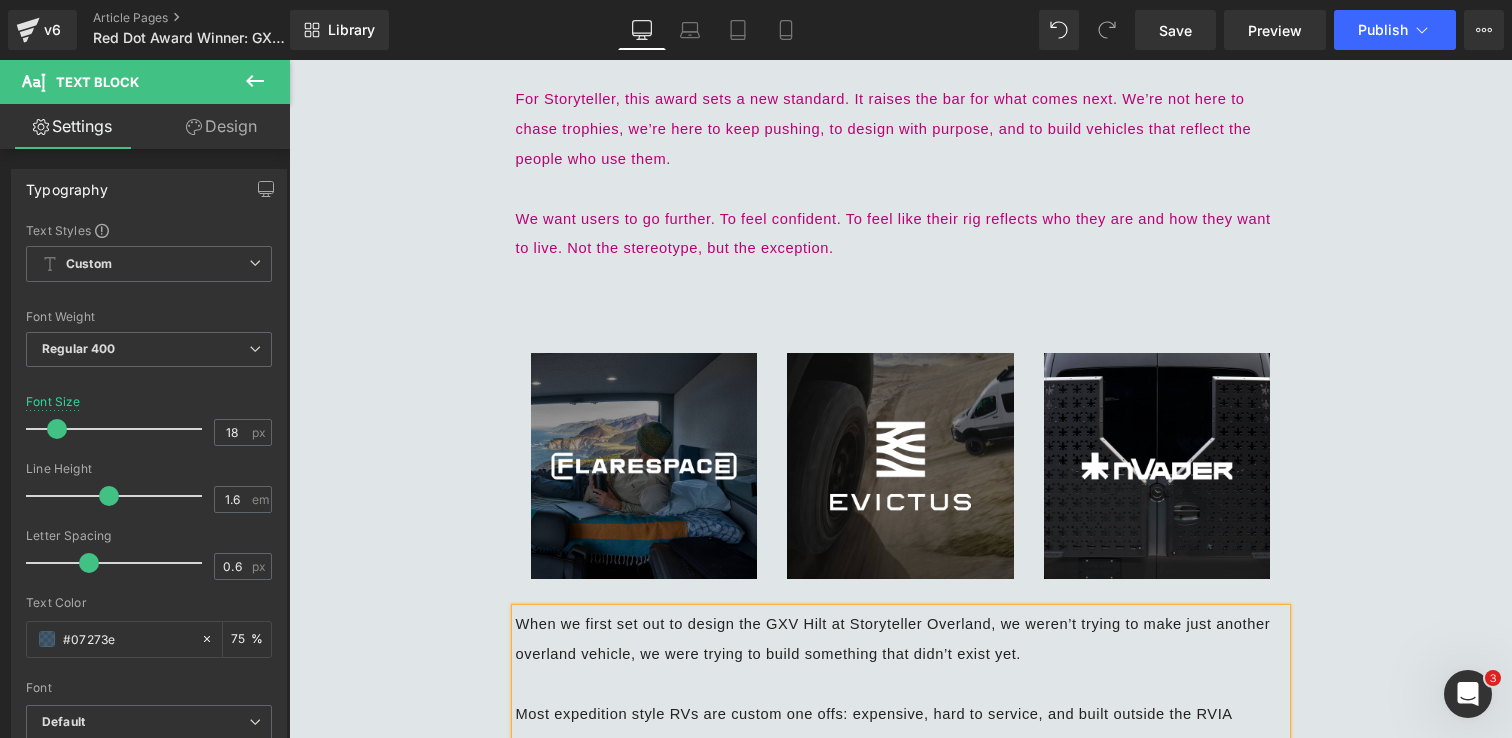 scroll, scrollTop: 2392, scrollLeft: 0, axis: vertical 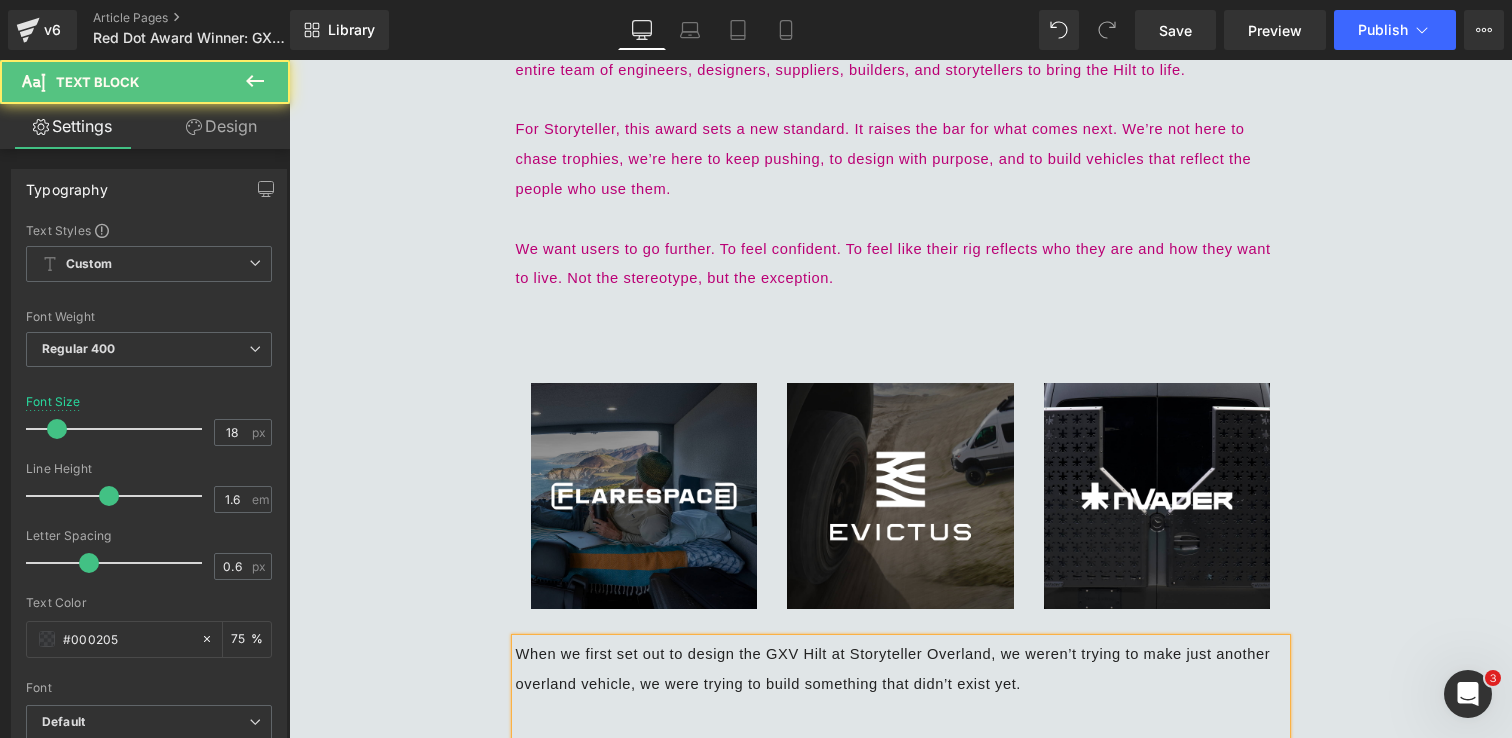 click on "We want users to go further. To feel confident. To feel like their rig reflects who they are and how they want to live. Not the stereotype, but the exception." at bounding box center [896, 263] 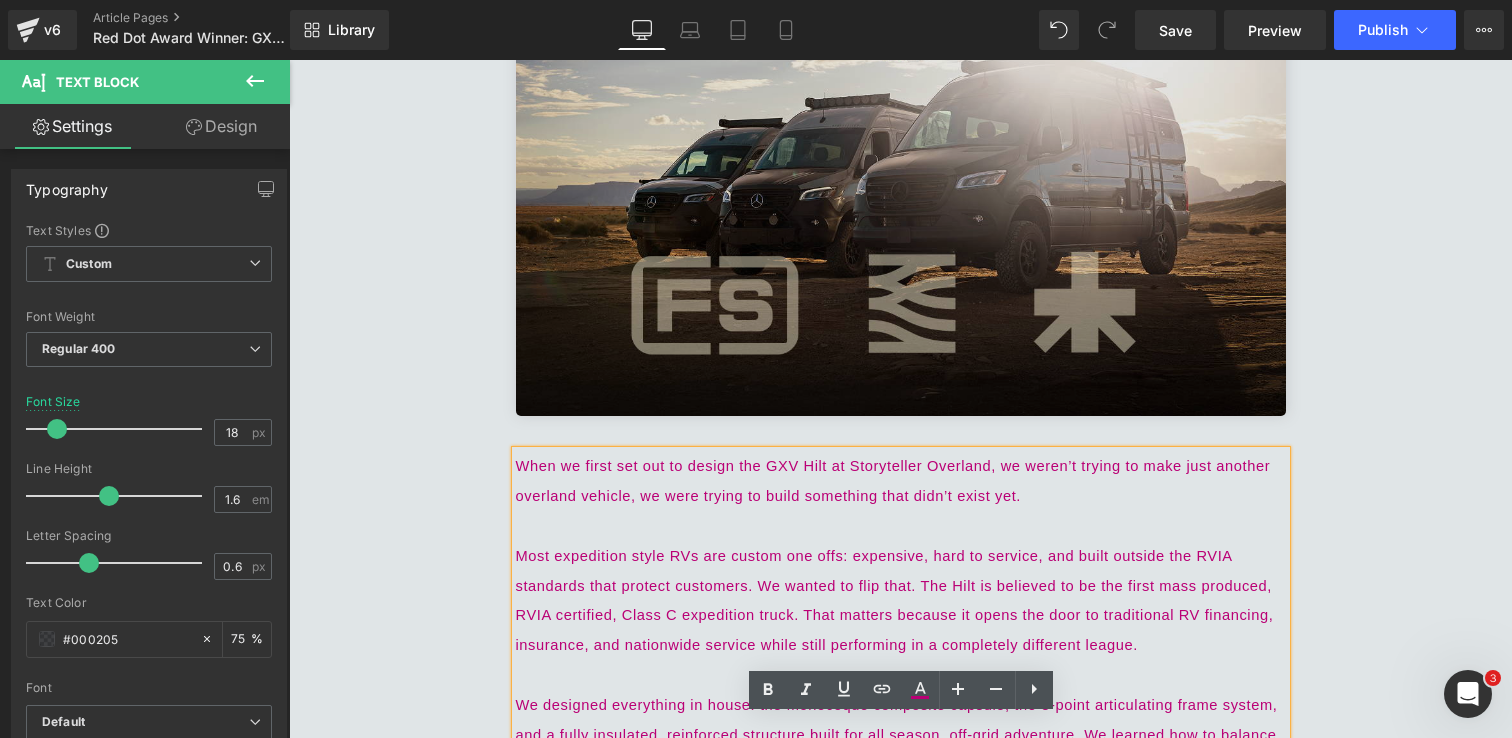 scroll, scrollTop: 504, scrollLeft: 0, axis: vertical 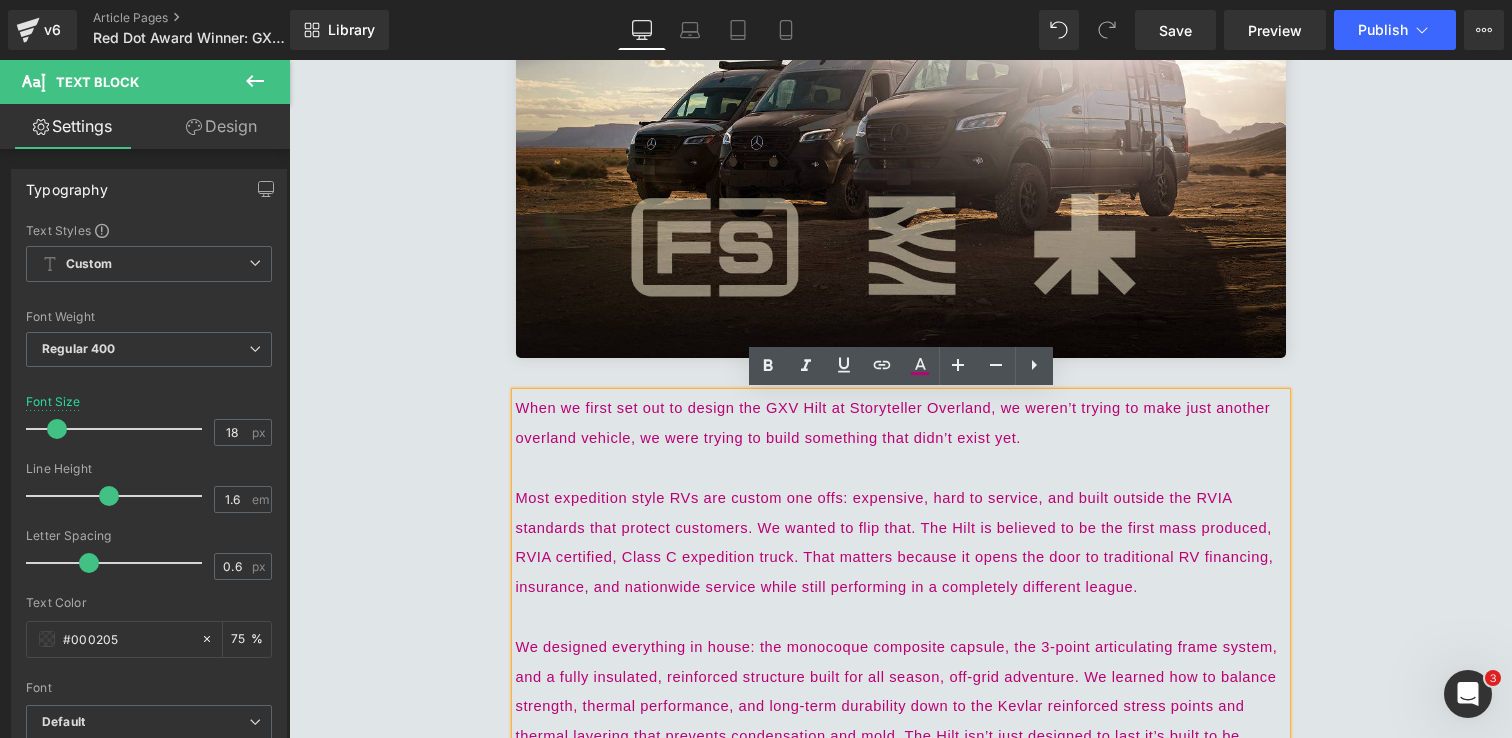 click on "GXV HILT Wins 2025 Red Dot Award Off-Road Vehicle Catagory Heading         [DATE] Heading         Image         When we first set out to design the GXV Hilt at Storyteller Overland, we weren’t trying to make just another overland vehicle, we were trying to build something that didn’t exist yet. Most expedition style RVs are custom one offs: expensive, hard to service, and built outside the RVIA standards that protect customers. We wanted to flip that. The Hilt is believed to be the first mass produced, RVIA certified, Class C expedition truck. That matters because it opens the door to traditional RV financing, insurance, and nationwide service while still performing in a completely different league. When we started the Hilt, the dev team was just three of us: myself, [PERSON_NAME], and [PERSON_NAME]. Once the project got the green light, we formed our first engineering department and brought on operational support to see it through. [DATE], our first production unit rolled off the line." at bounding box center (901, 2605) 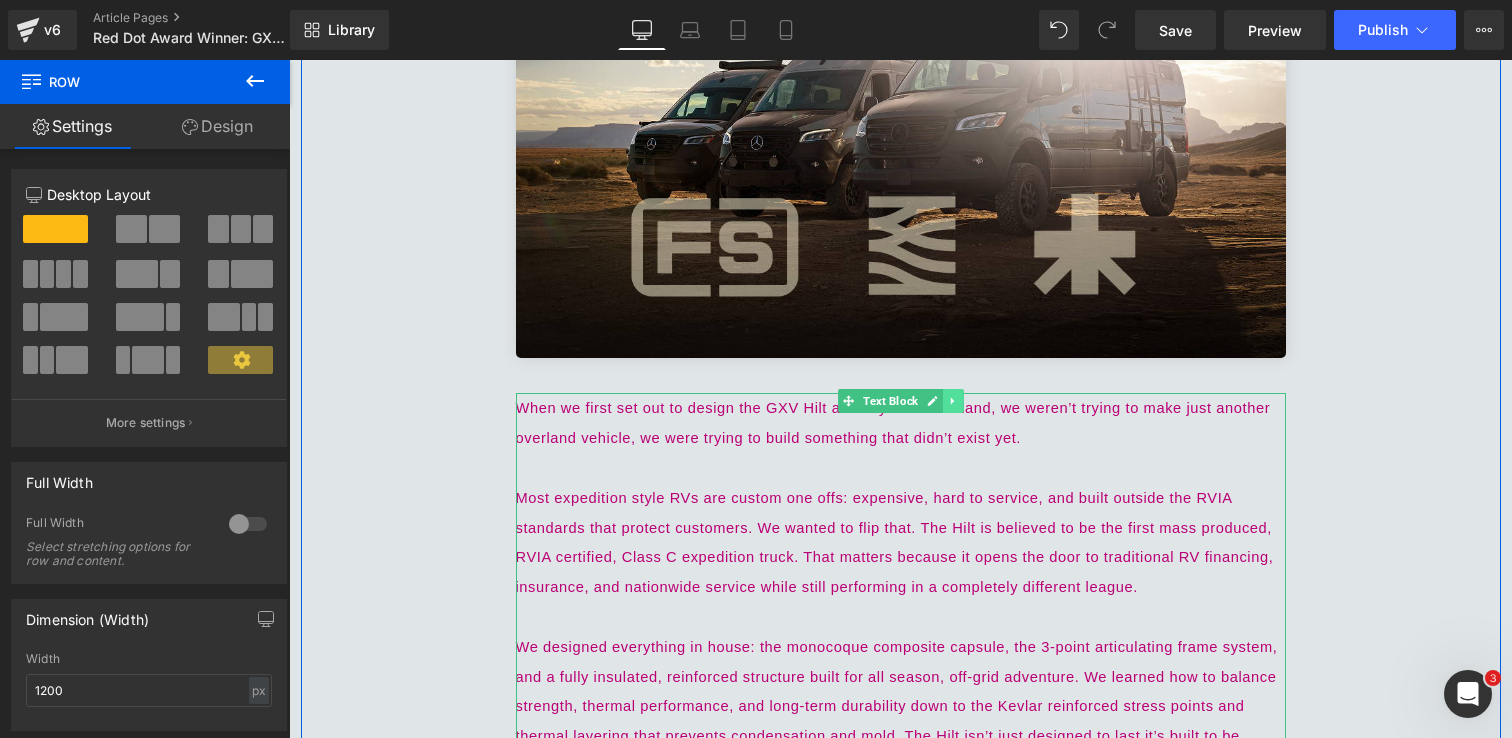 click 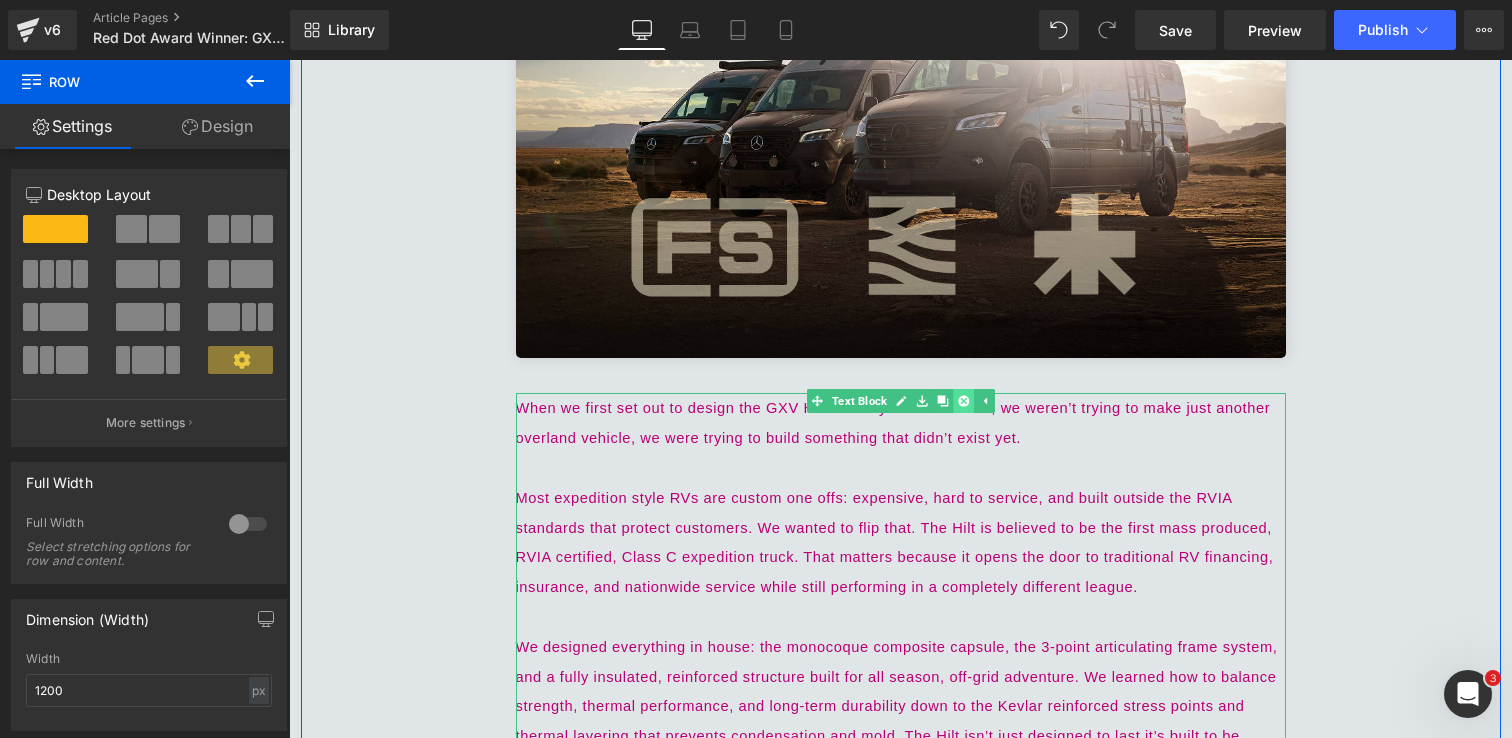 click 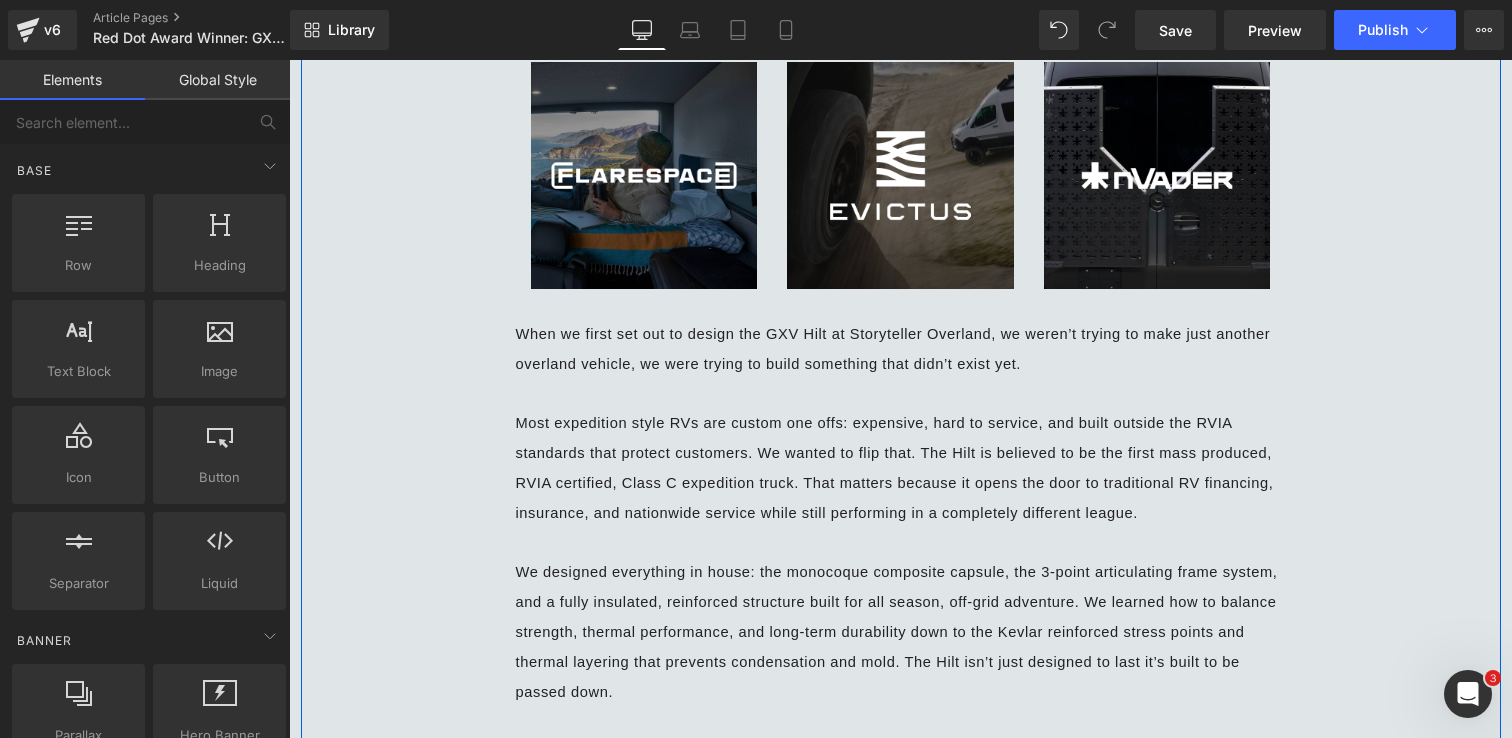 scroll, scrollTop: 858, scrollLeft: 0, axis: vertical 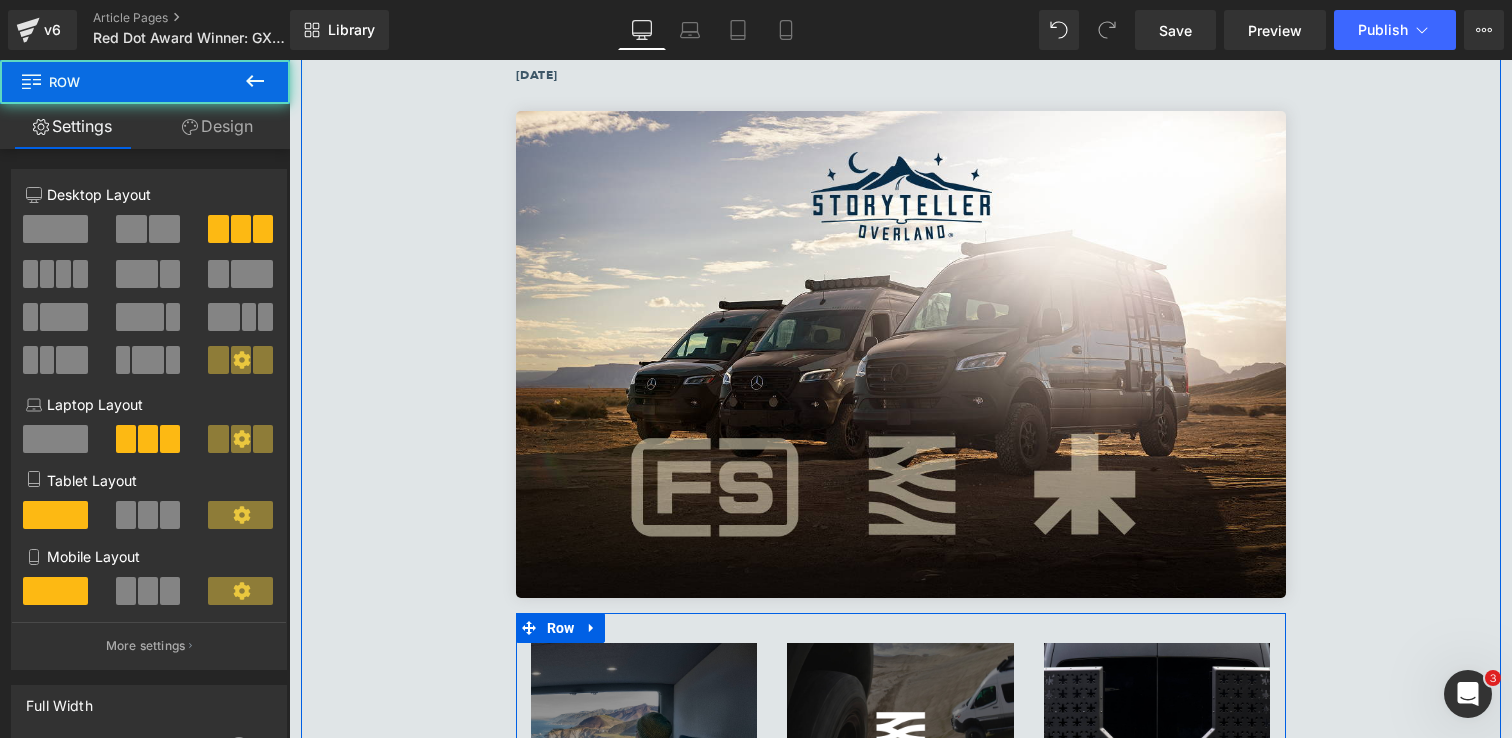 click on "Image         Image         Image         Row" at bounding box center (901, 746) 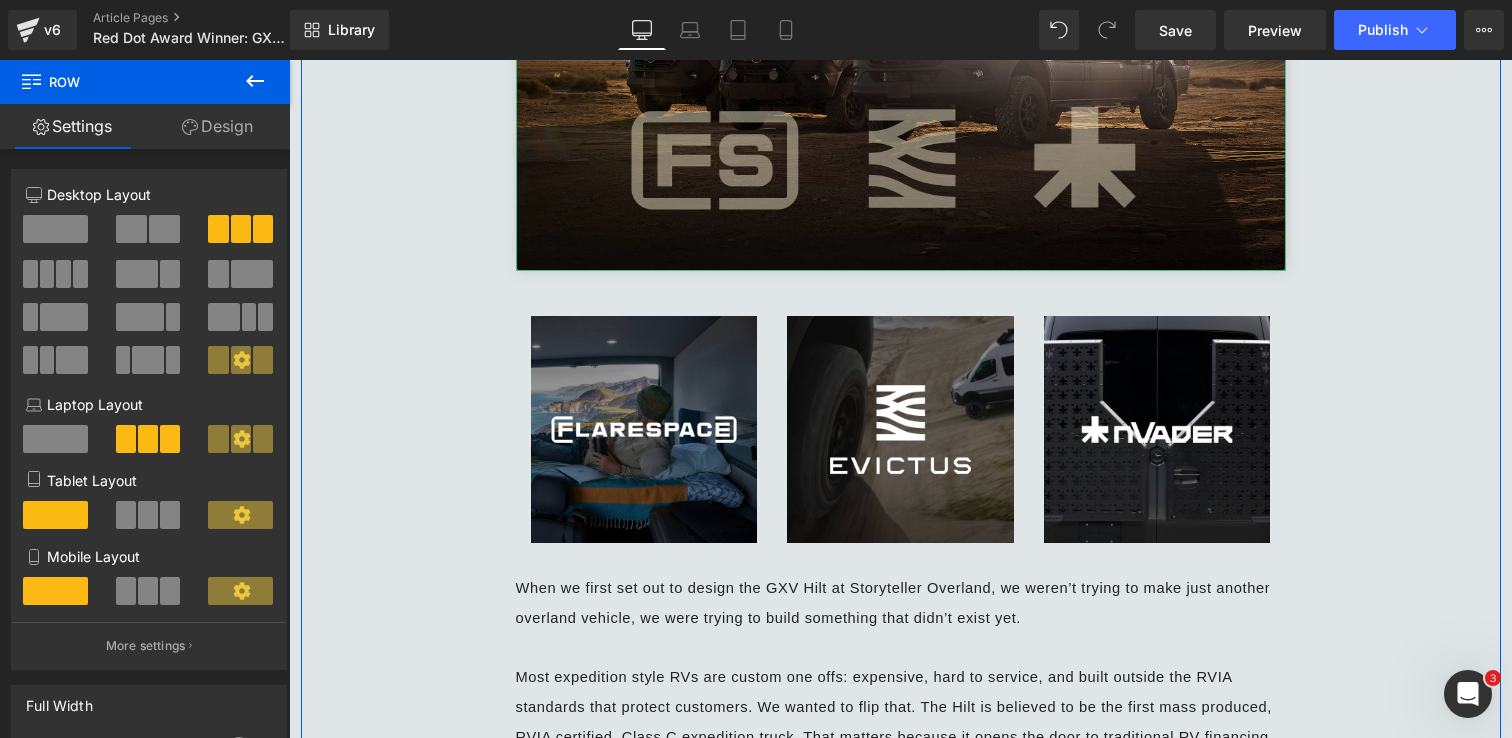 scroll, scrollTop: 595, scrollLeft: 0, axis: vertical 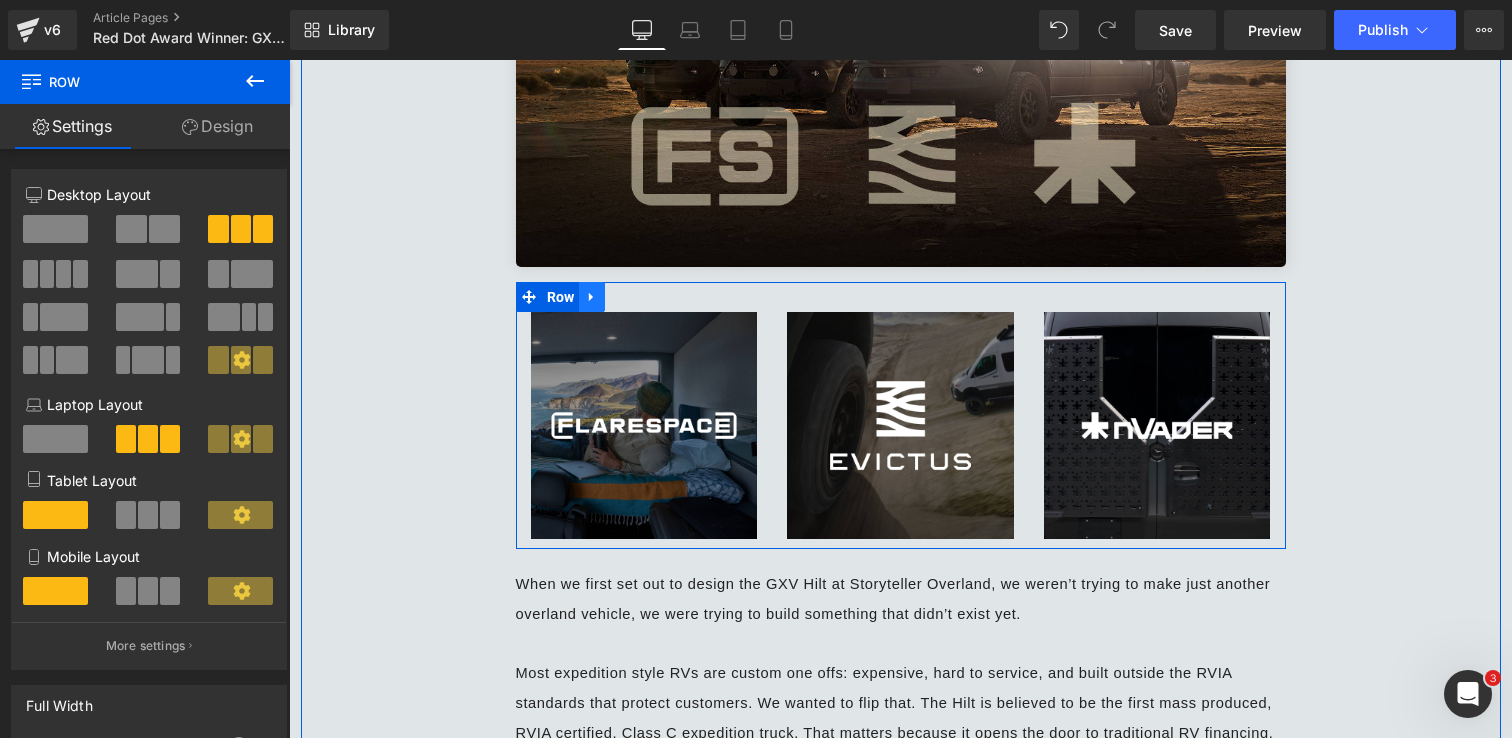 click 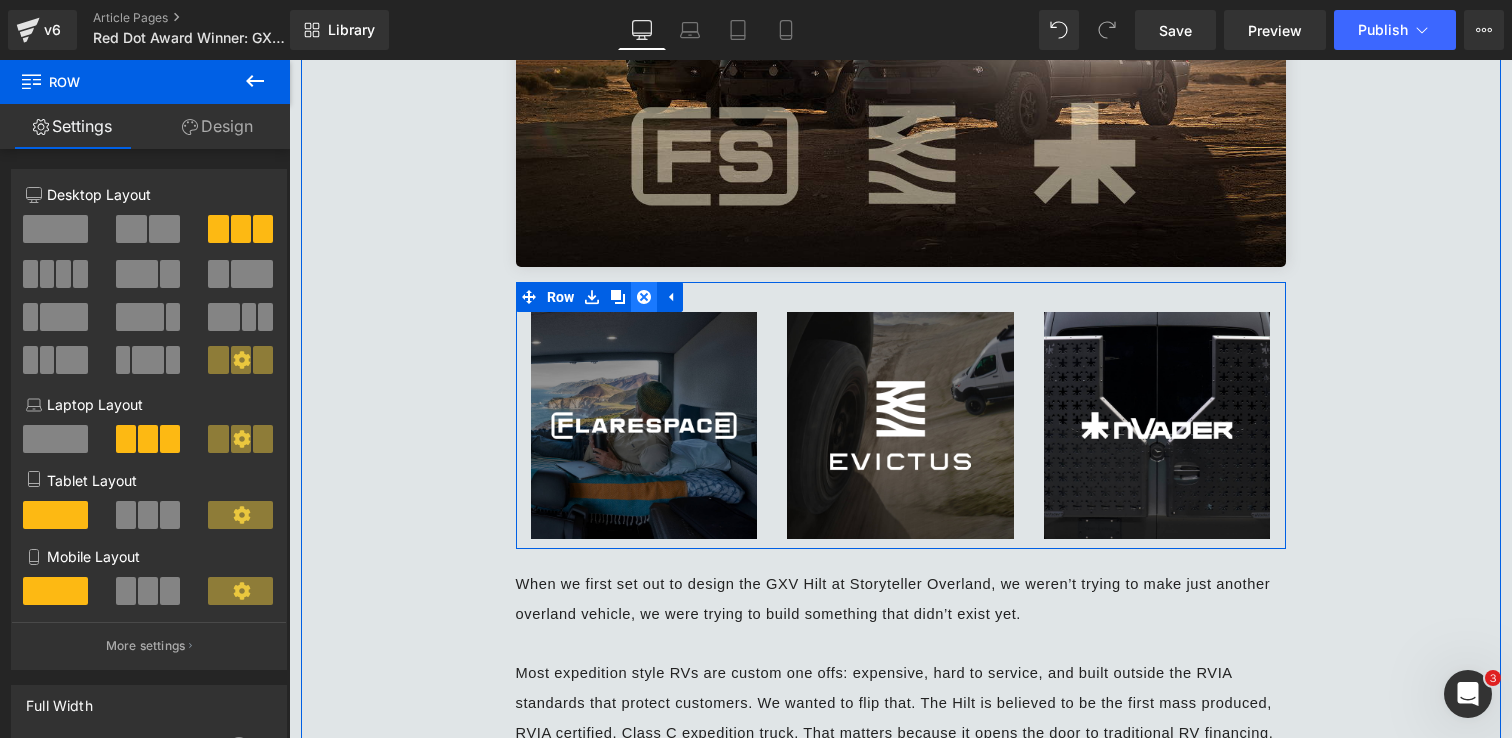 click at bounding box center (644, 297) 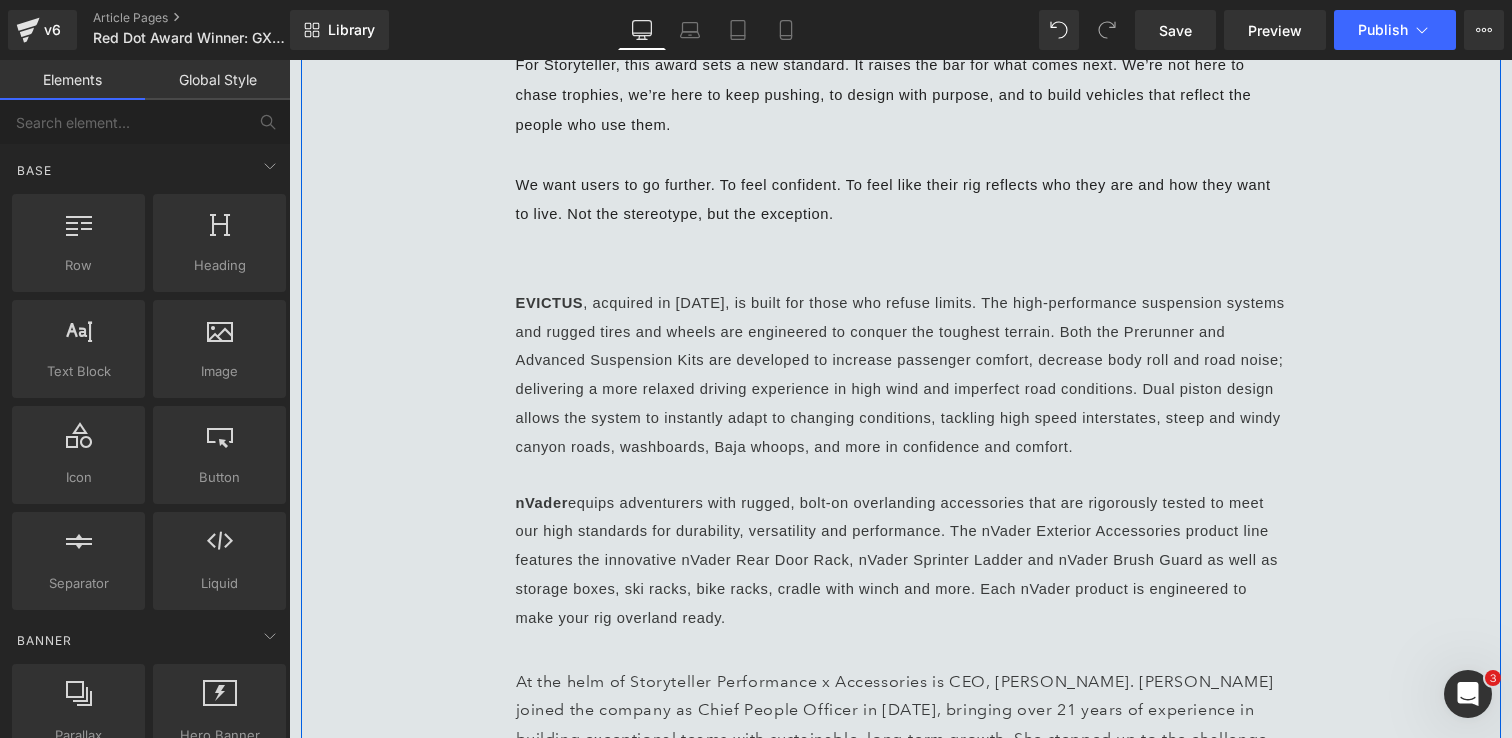 scroll, scrollTop: 2474, scrollLeft: 0, axis: vertical 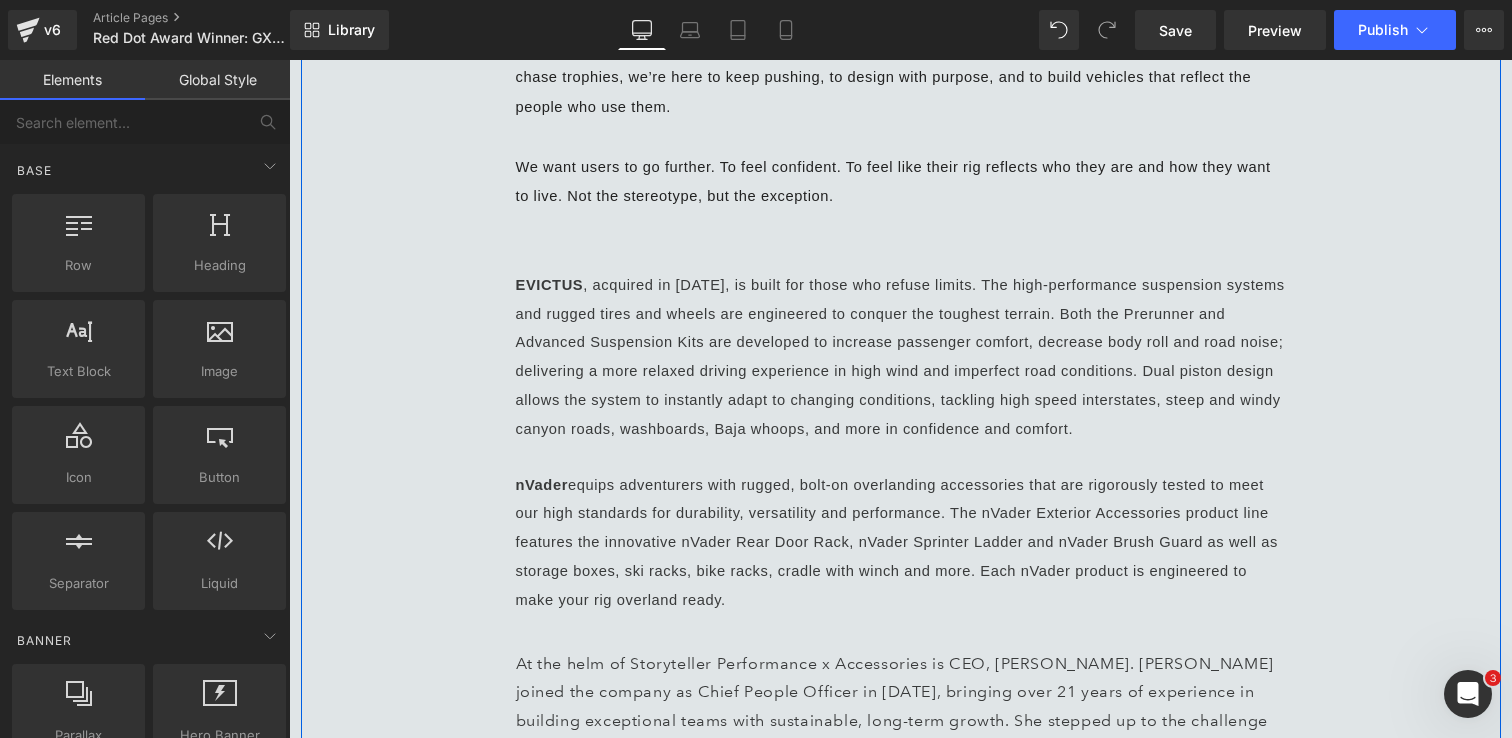 click on "EVICTUS , acquired in [DATE], is built for those who refuse limits. The high-performance suspension systems and rugged tires and wheels are engineered to conquer the toughest terrain. Both the Prerunner and Advanced Suspension Kits are developed to increase passenger comfort, decrease body roll and road noise; delivering a more relaxed driving experience in high wind and imperfect road conditions. Dual piston design allows the system to instantly adapt to changing conditions, tackling high speed interstates, steep and windy canyon roads, washboards, Baja whoops, and more in confidence and comfort." at bounding box center [901, 357] 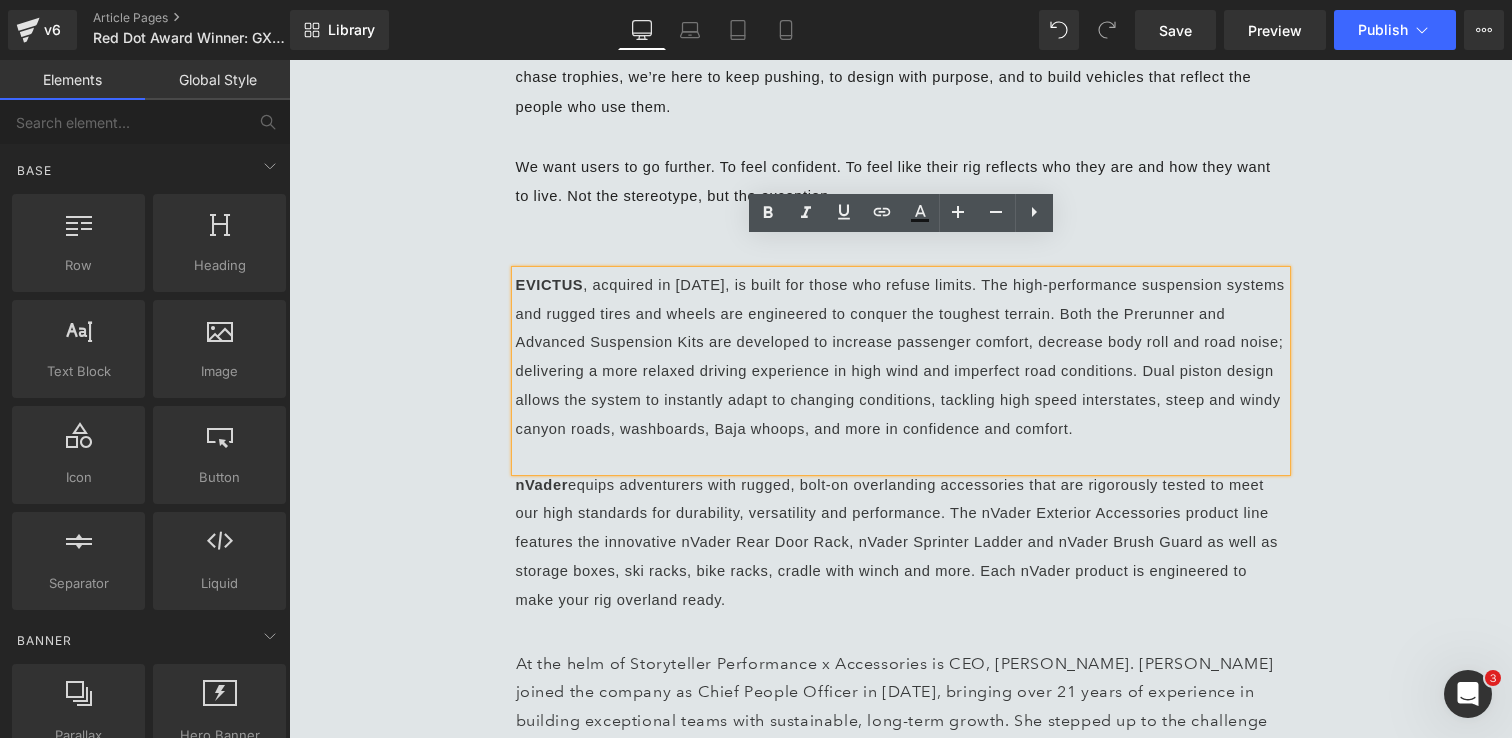 click on "GXV HILT Wins 2025 Red Dot Award Off-Road Vehicle Catagory Heading         [DATE] Heading         Image         When we first set out to design the GXV Hilt at Storyteller Overland, we weren’t trying to make just another overland vehicle, we were trying to build something that didn’t exist yet. Most expedition style RVs are custom one offs: expensive, hard to service, and built outside the RVIA standards that protect customers. We wanted to flip that. The Hilt is believed to be the first mass produced, RVIA certified, Class C expedition truck. That matters because it opens the door to traditional RV financing, insurance, and nationwide service while still performing in a completely different league. When we started the Hilt, the dev team was just three of us: myself, [PERSON_NAME], and [PERSON_NAME]. Once the project got the green light, we formed our first engineering department and brought on operational support to see it through. [DATE], our first production unit rolled off the line." at bounding box center (900, 26) 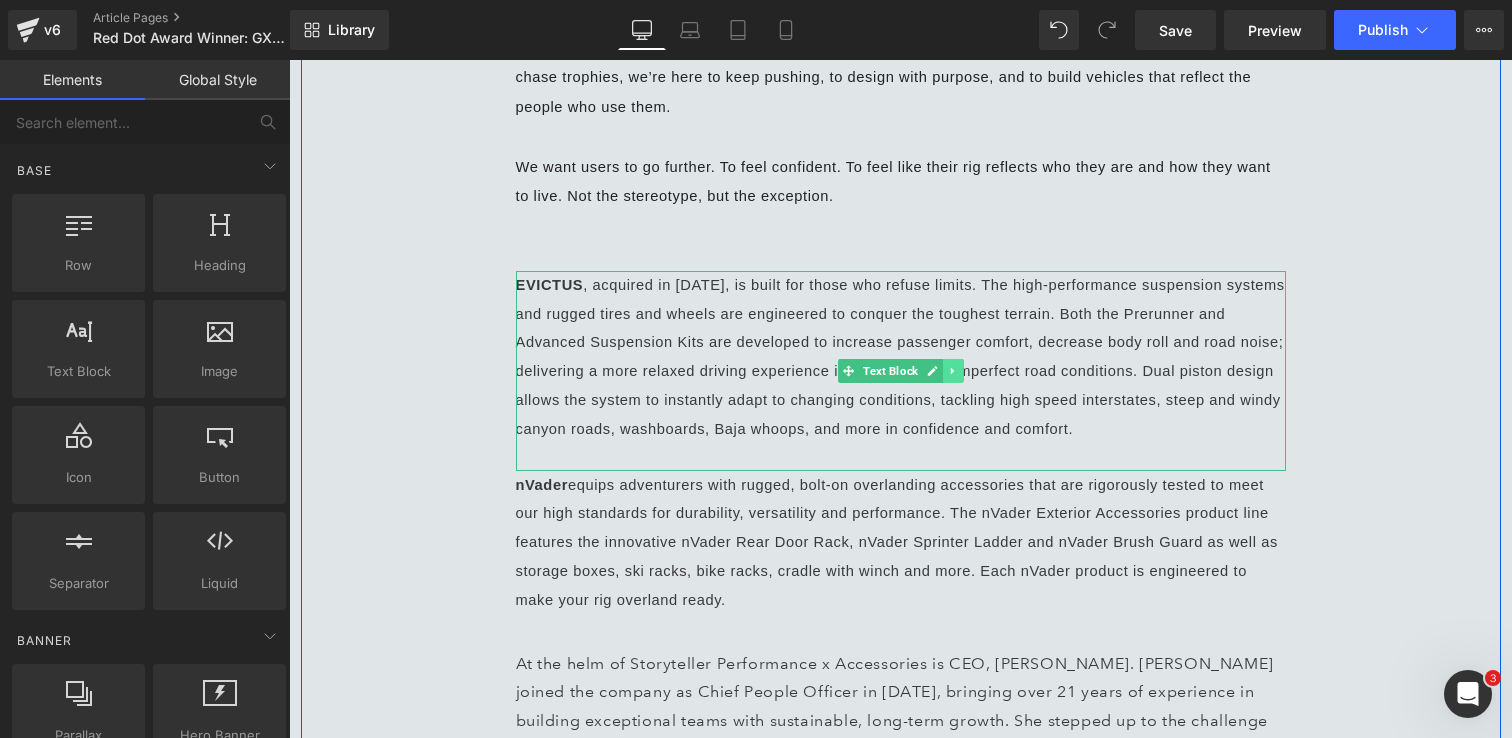 click 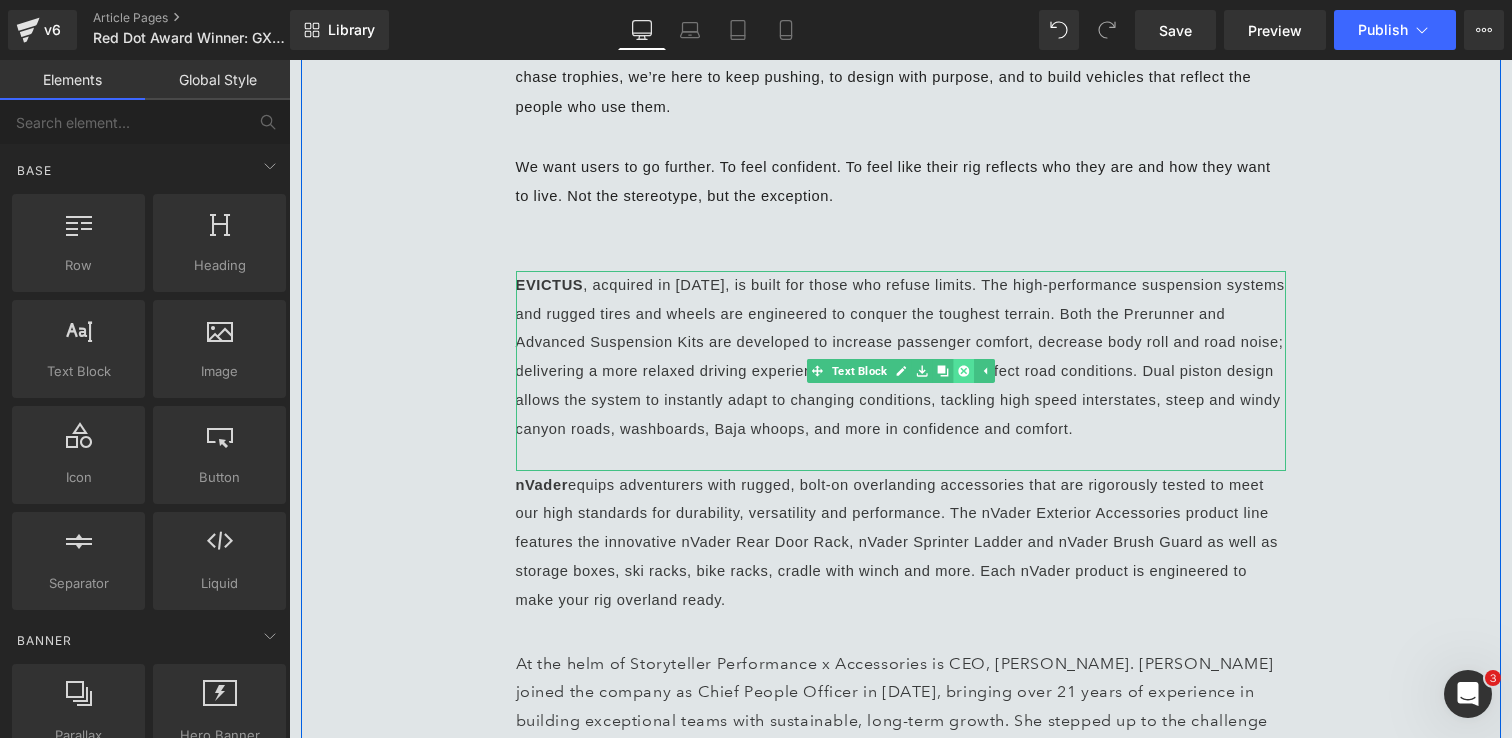 click 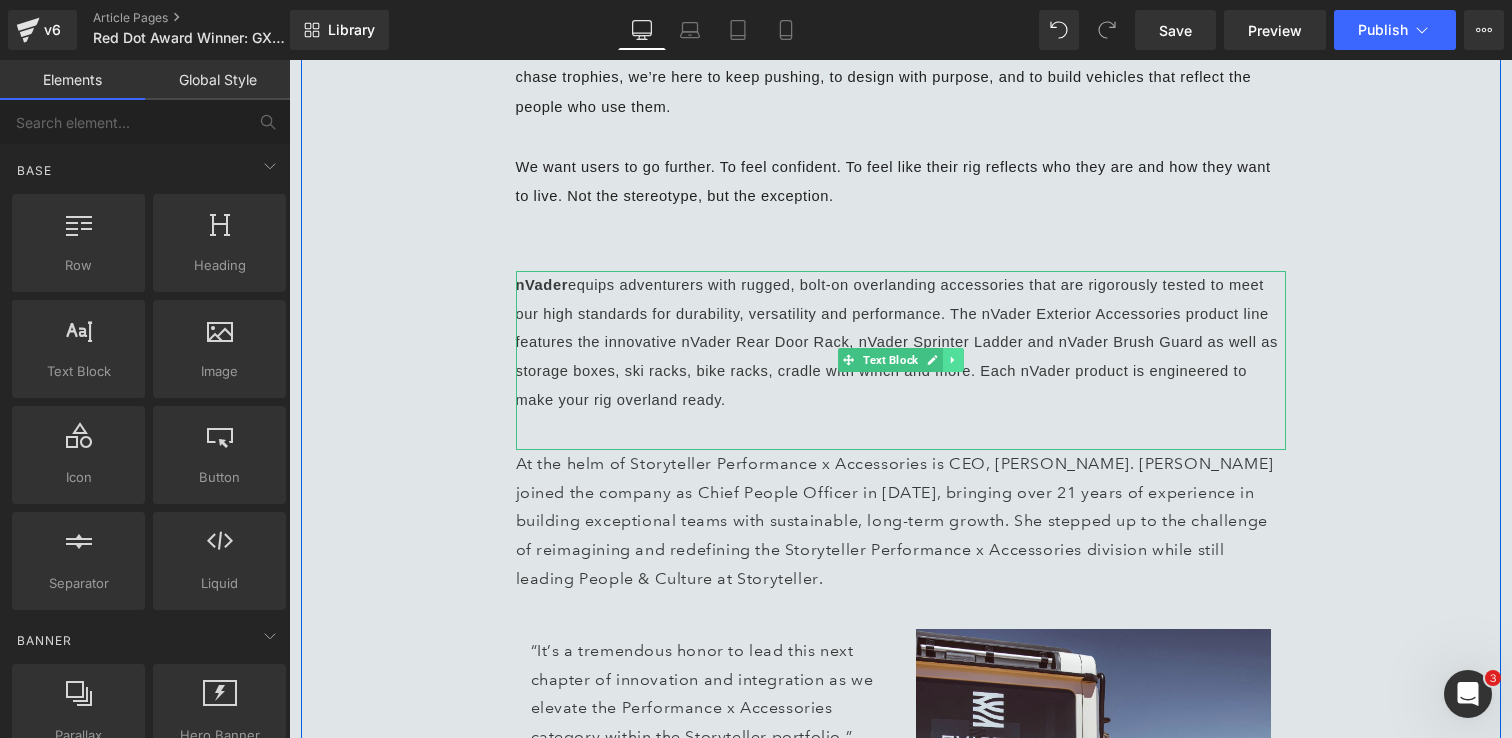 click 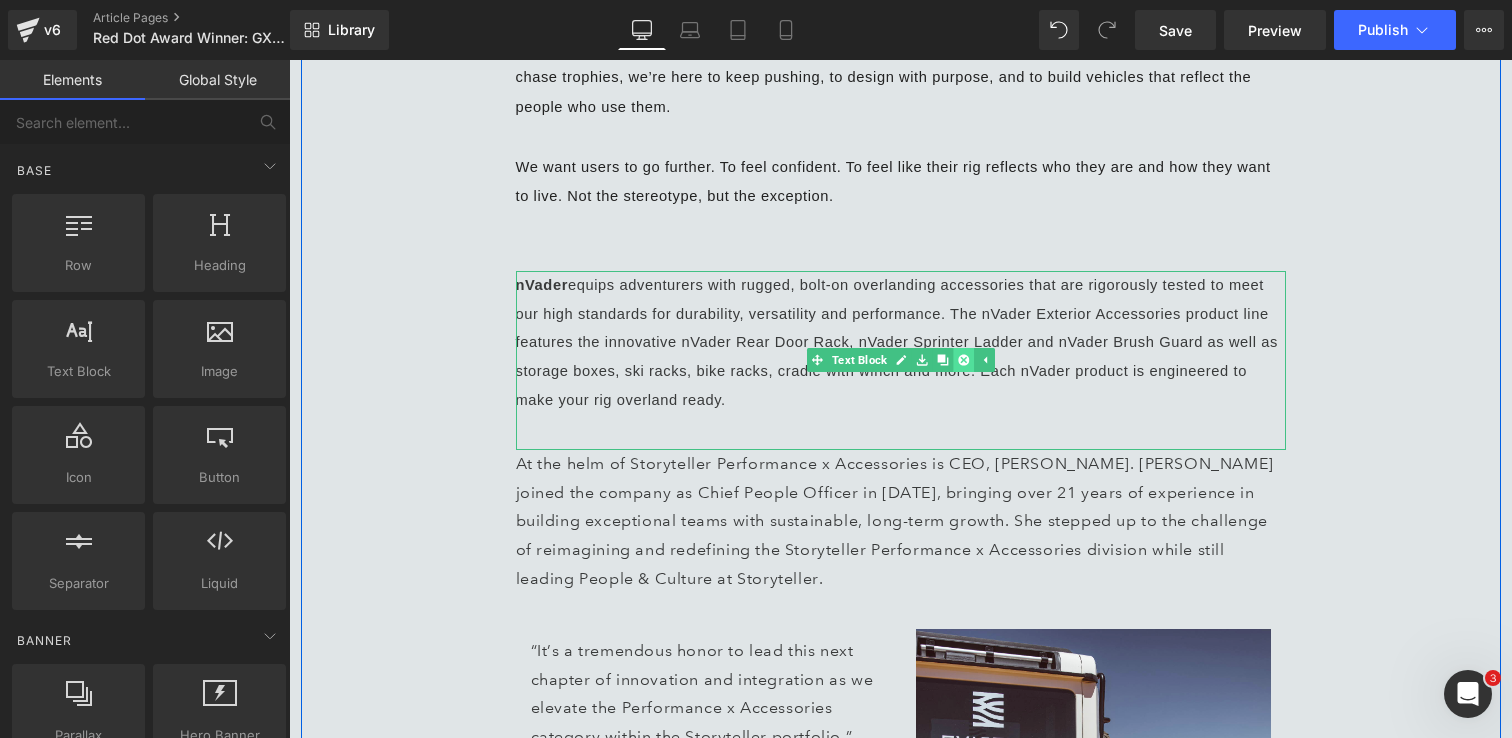 click 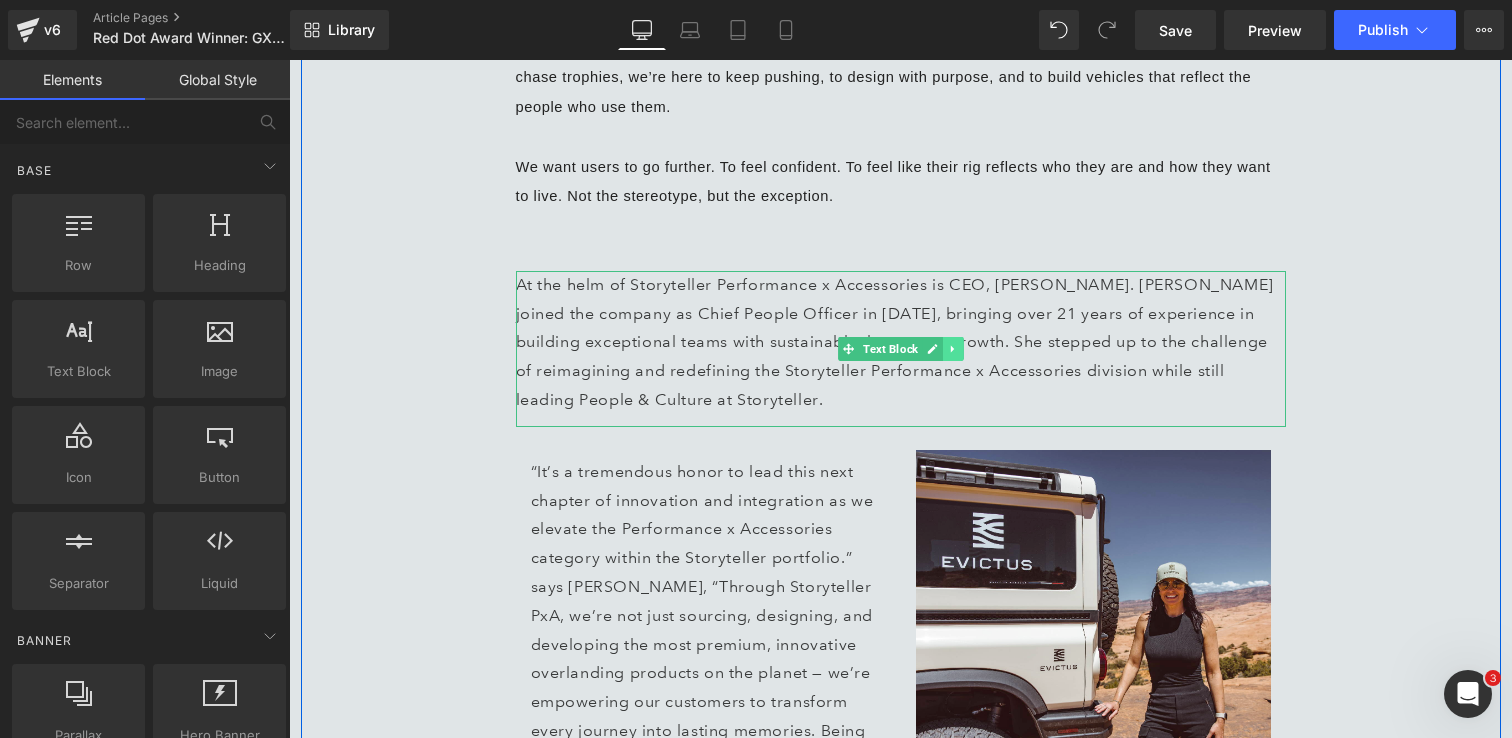 click 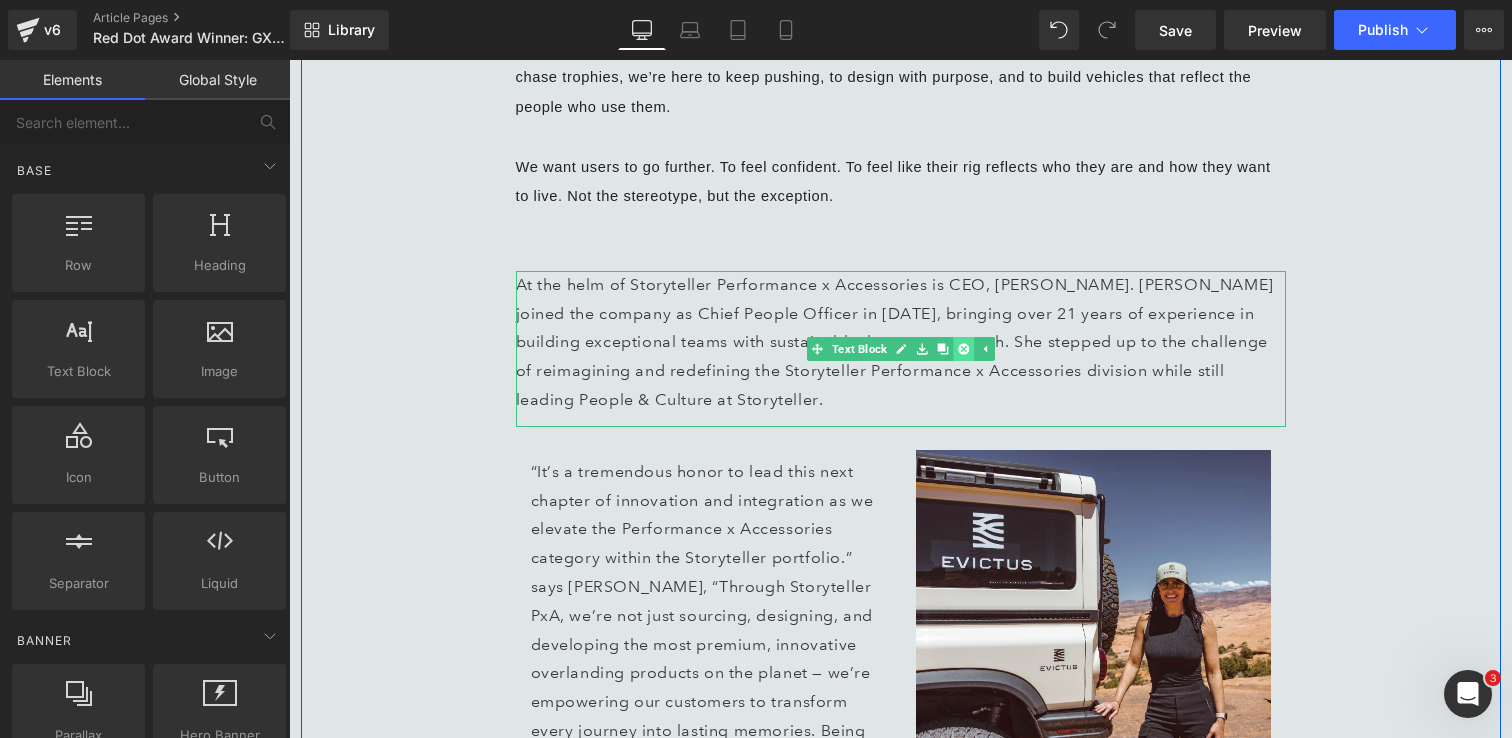 click 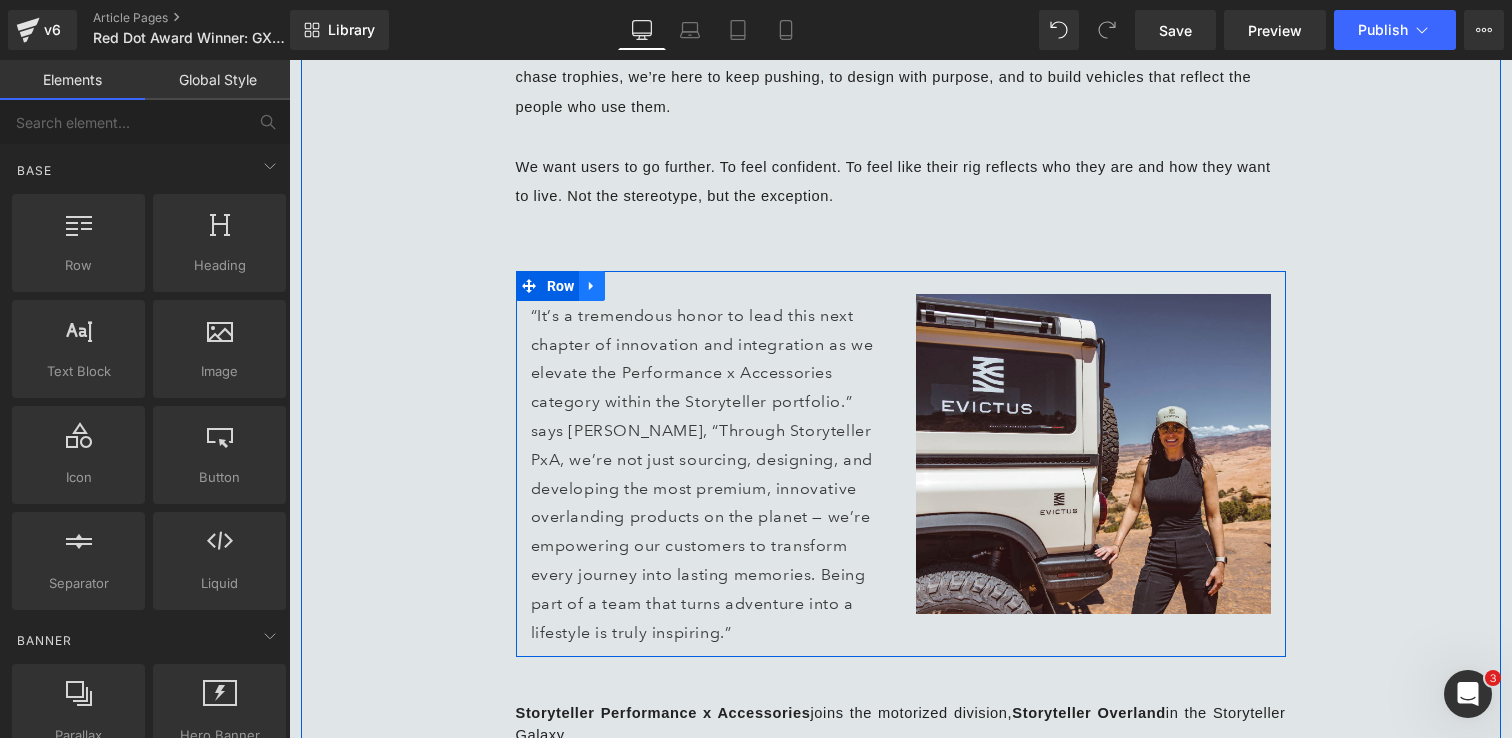 click 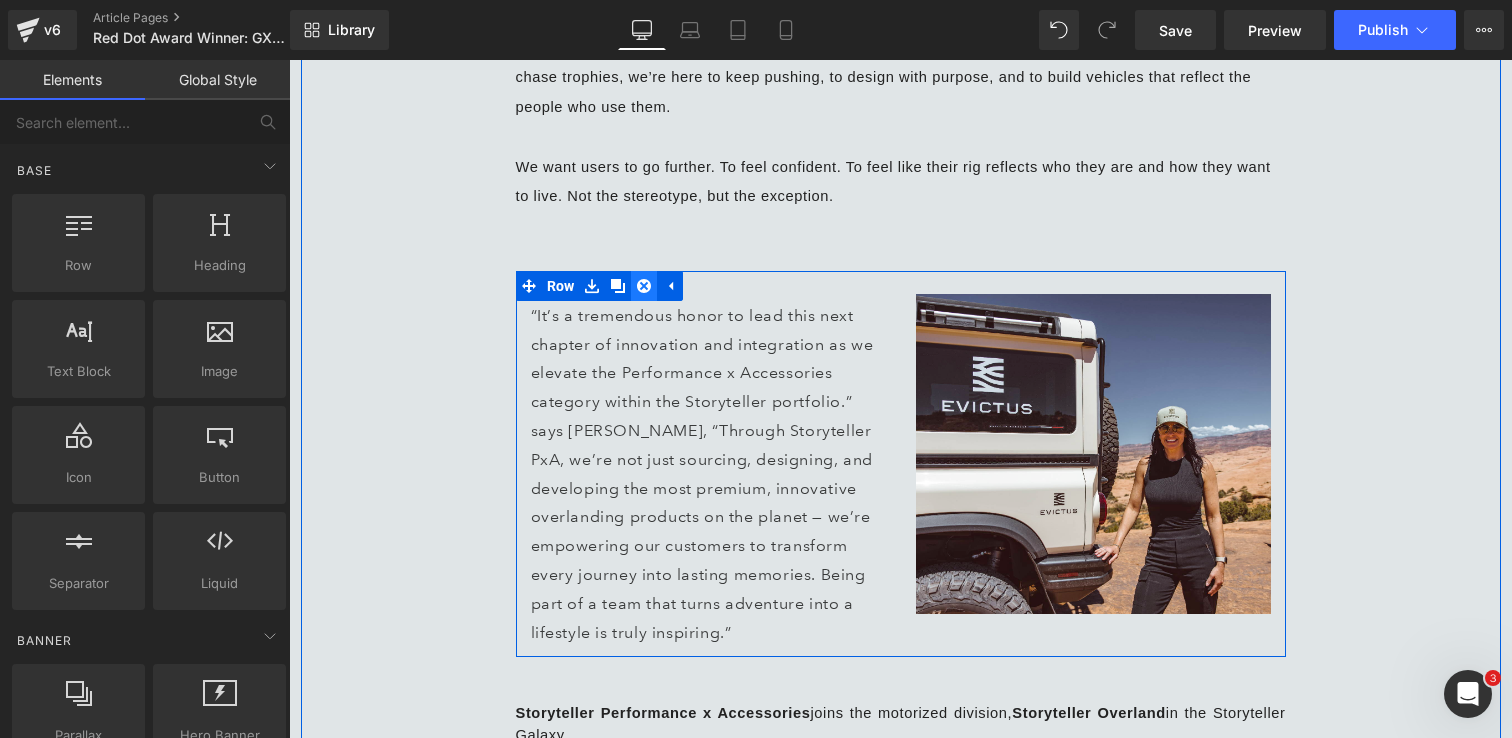 click 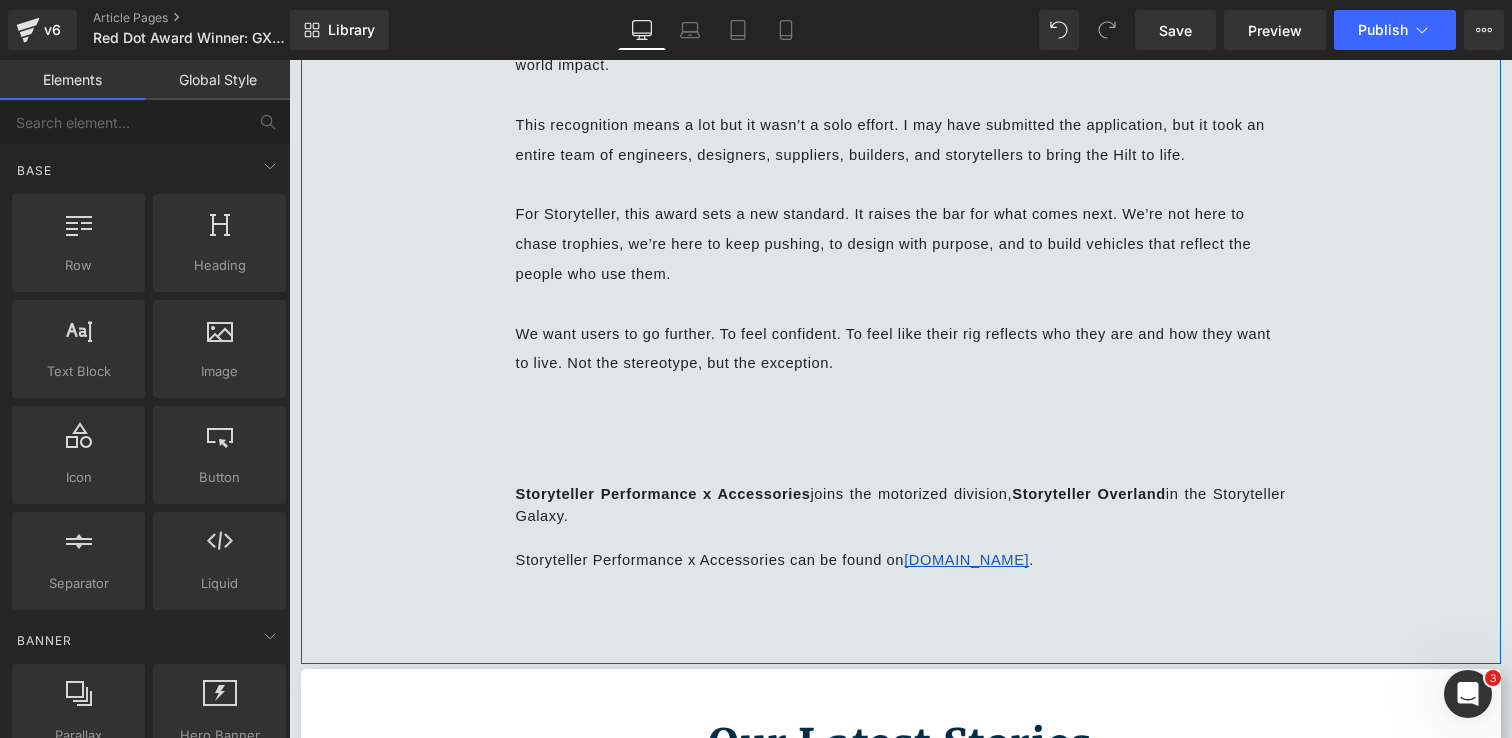 scroll, scrollTop: 2357, scrollLeft: 0, axis: vertical 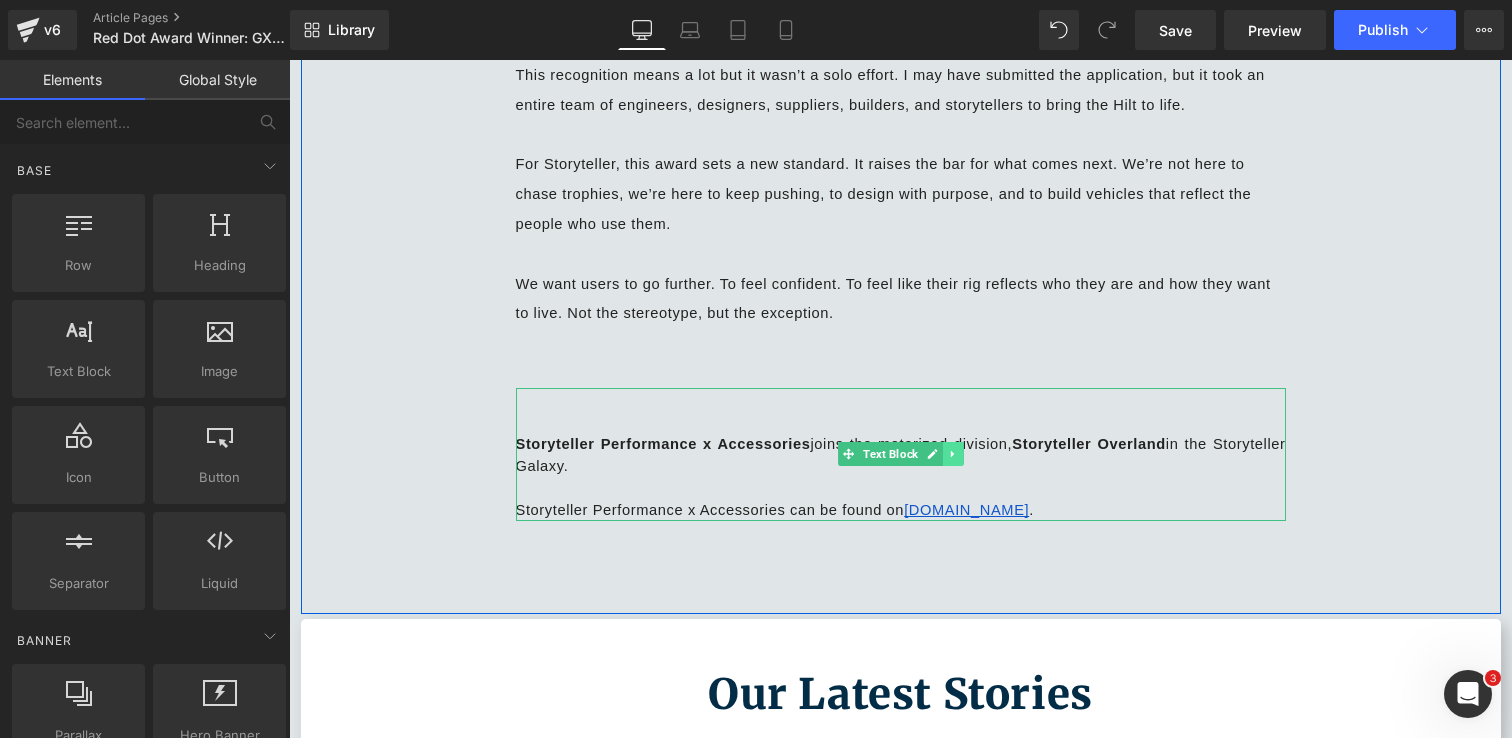 click 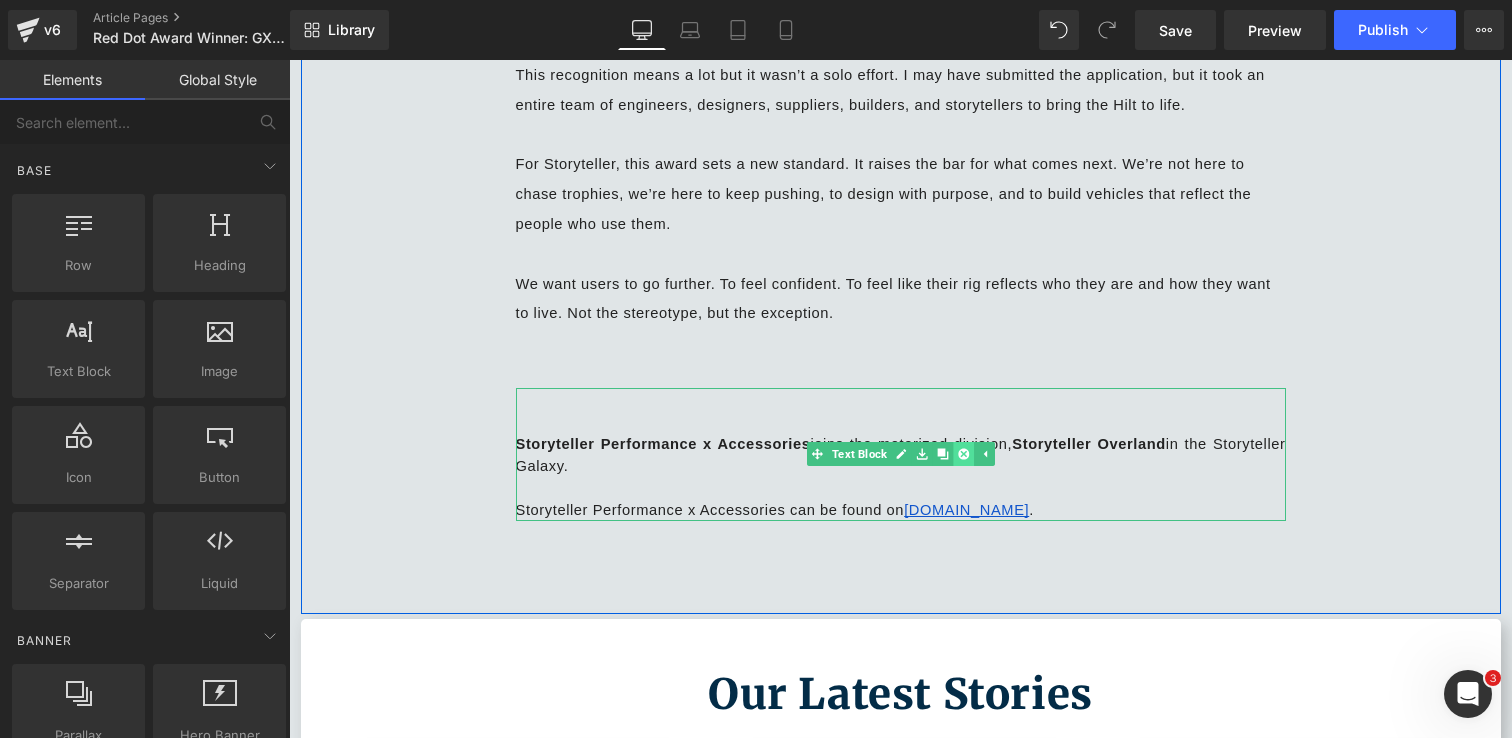 click 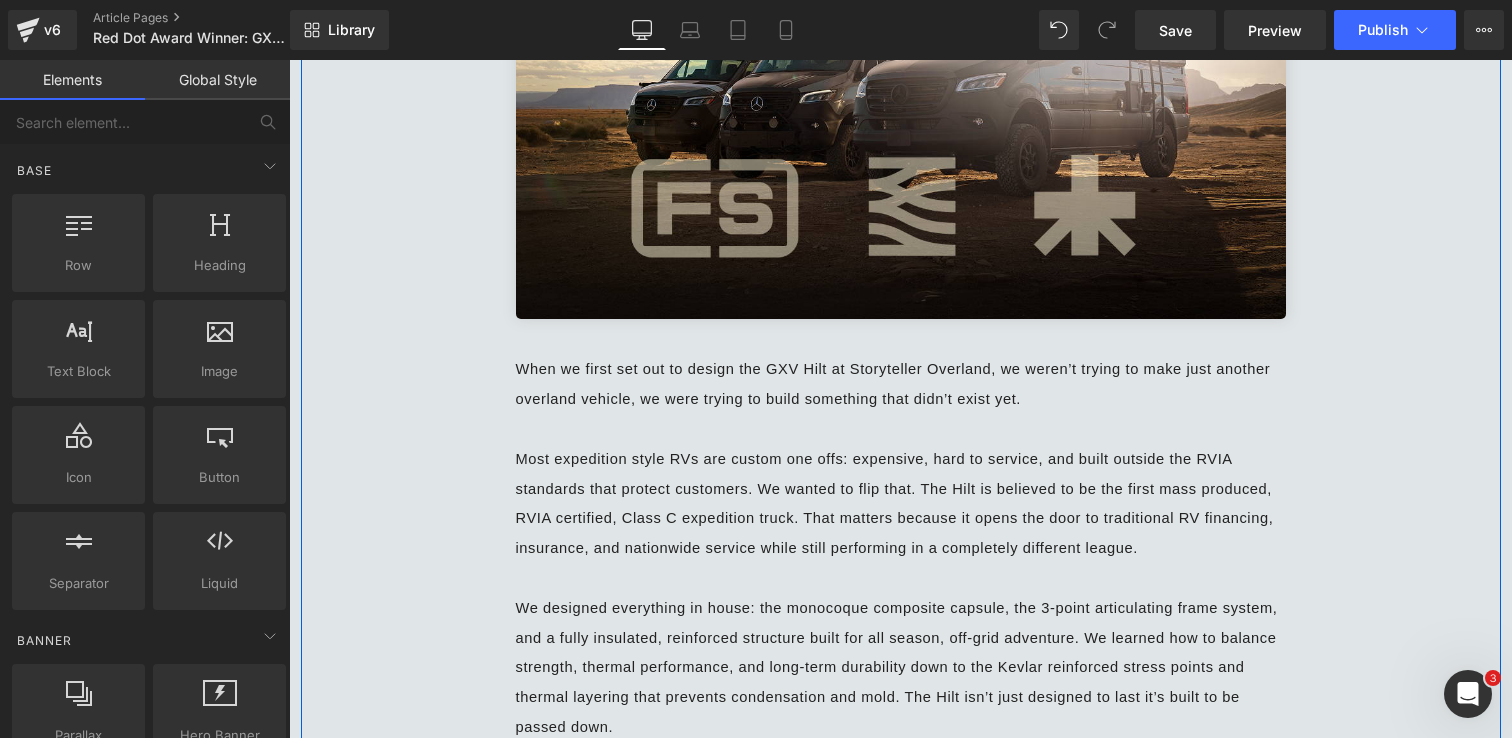 scroll, scrollTop: 285, scrollLeft: 0, axis: vertical 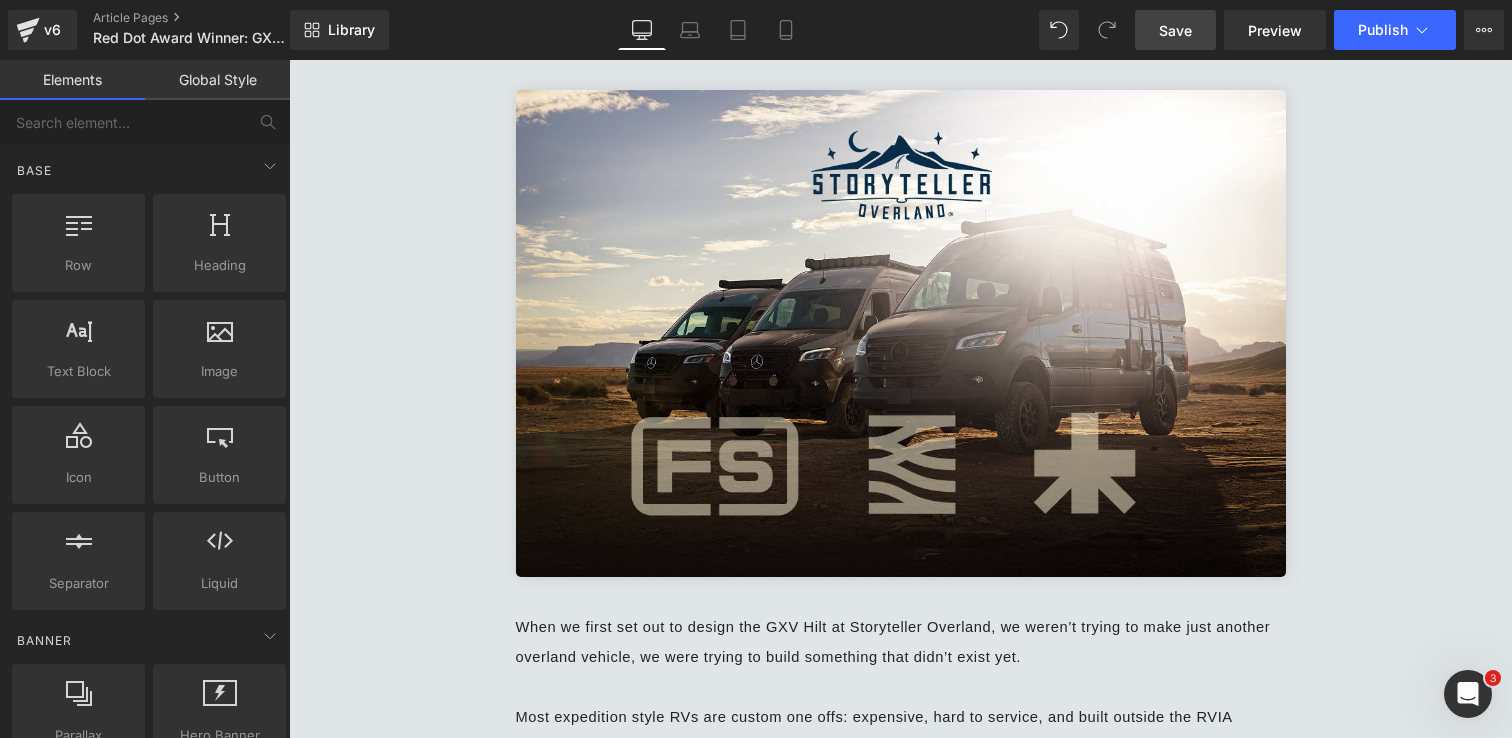 drag, startPoint x: 1185, startPoint y: 35, endPoint x: 837, endPoint y: 666, distance: 720.60046 